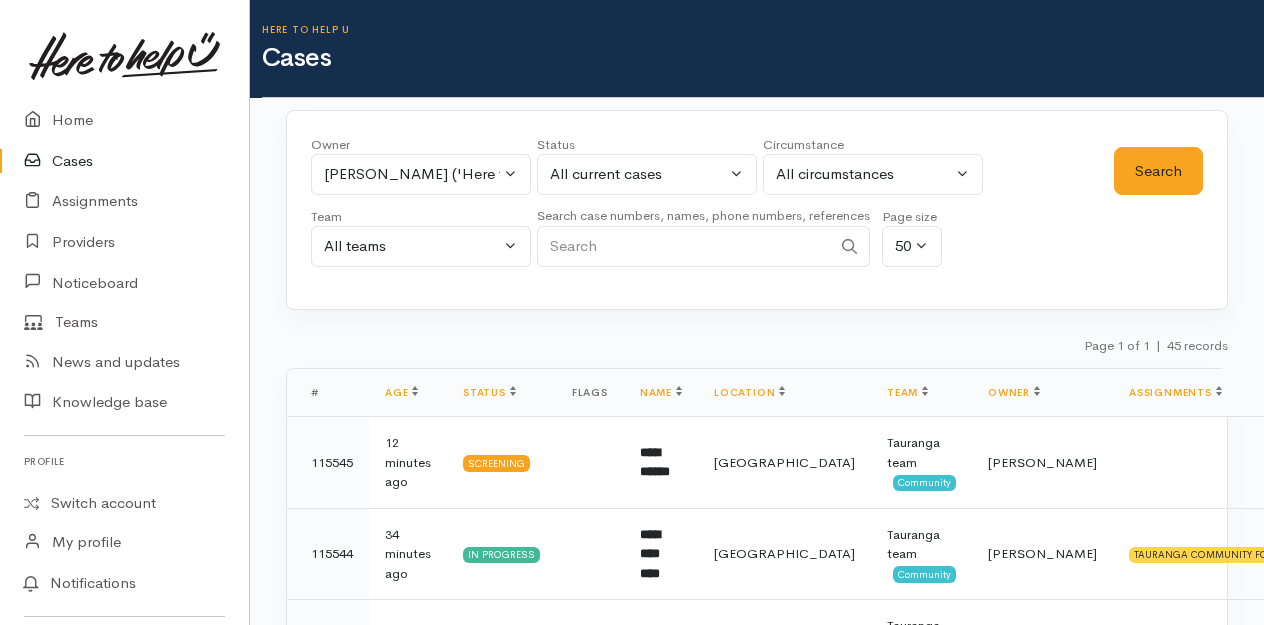 select on "435" 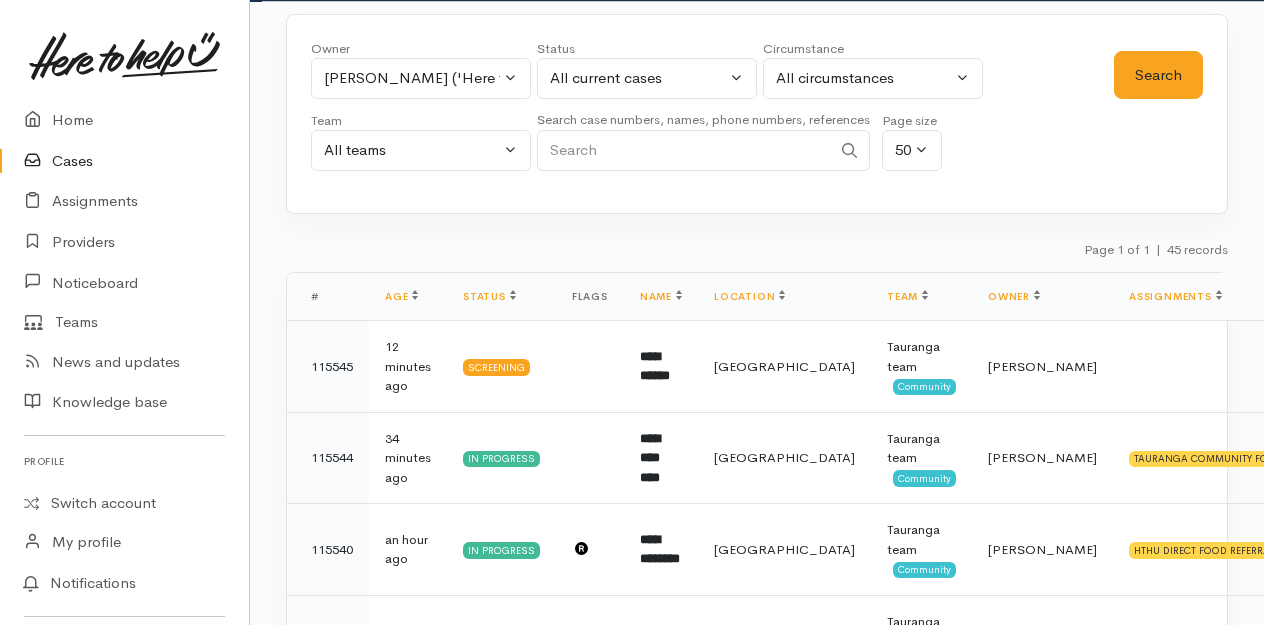 scroll, scrollTop: 0, scrollLeft: 0, axis: both 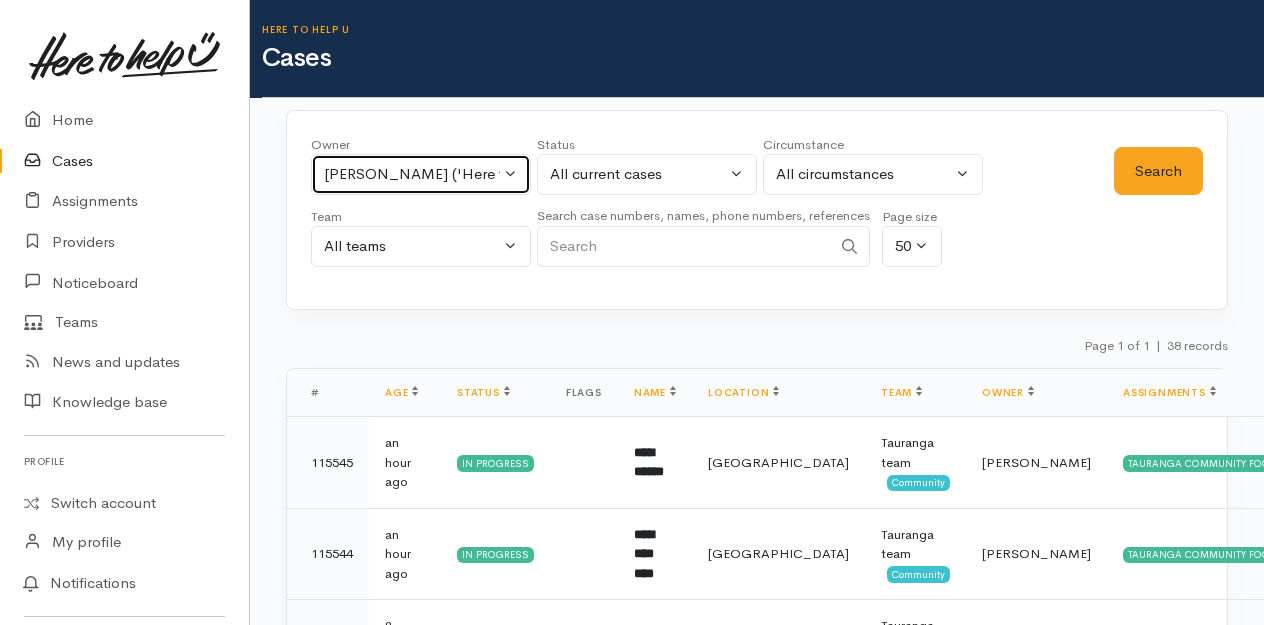 click on "Karli Morris ('Here to help u')" at bounding box center (421, 174) 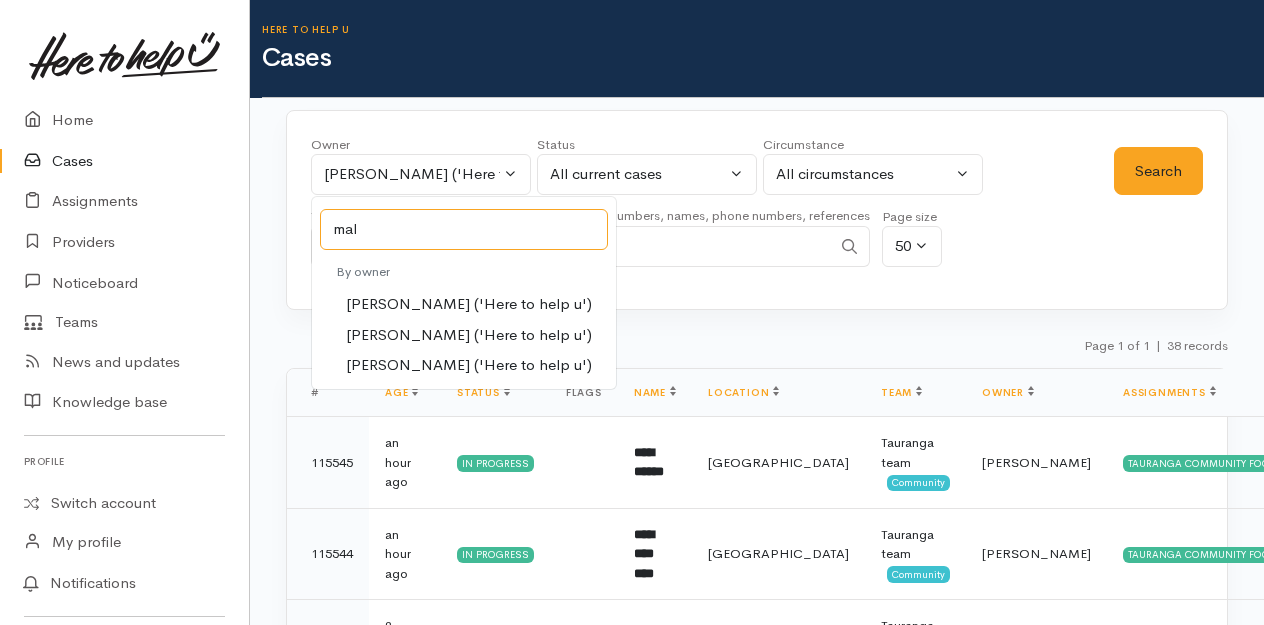 type on "mal" 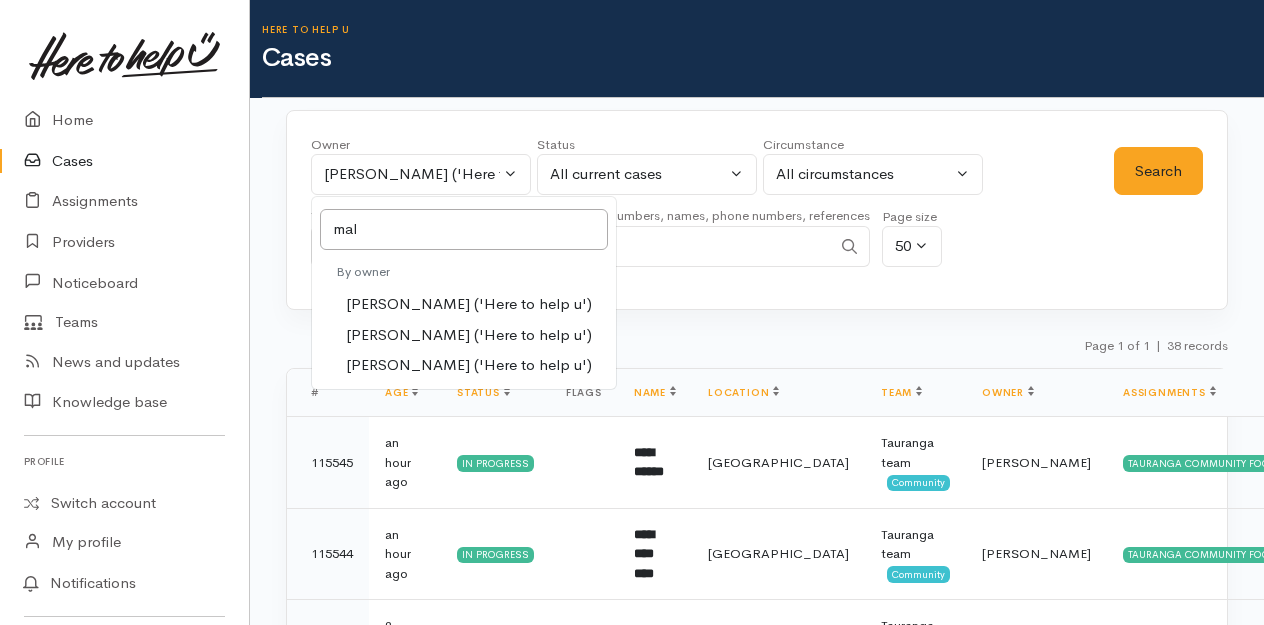 click on "Malia Stowers ('Here to help u')" at bounding box center [469, 335] 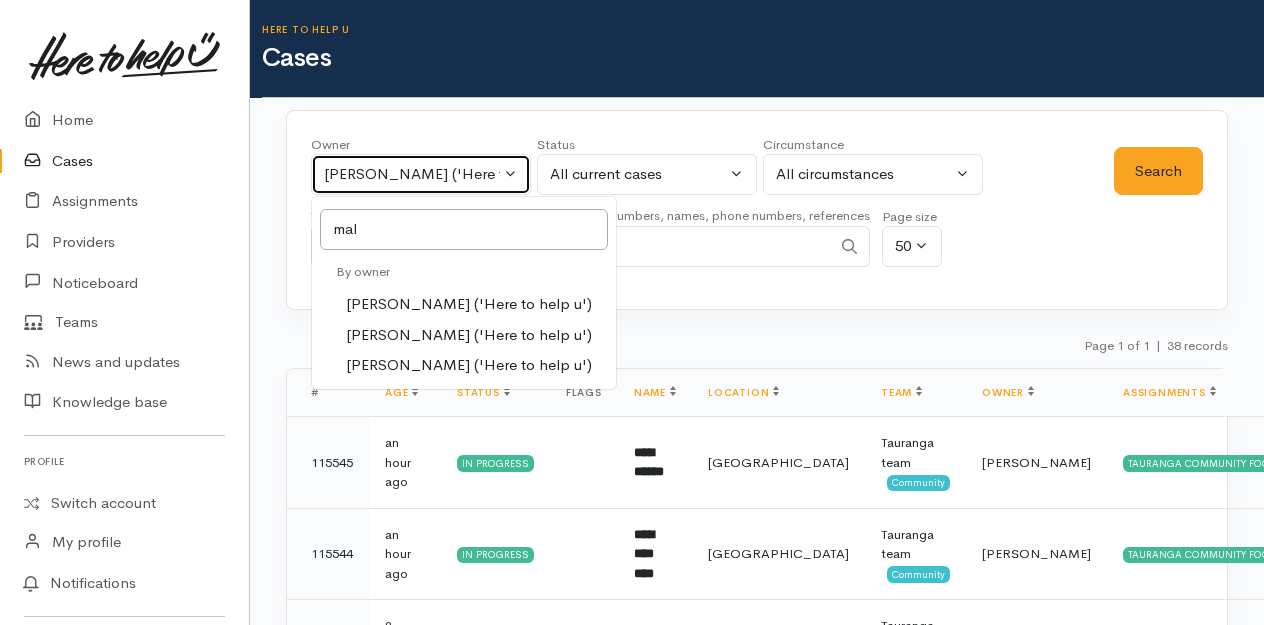 select on "1613" 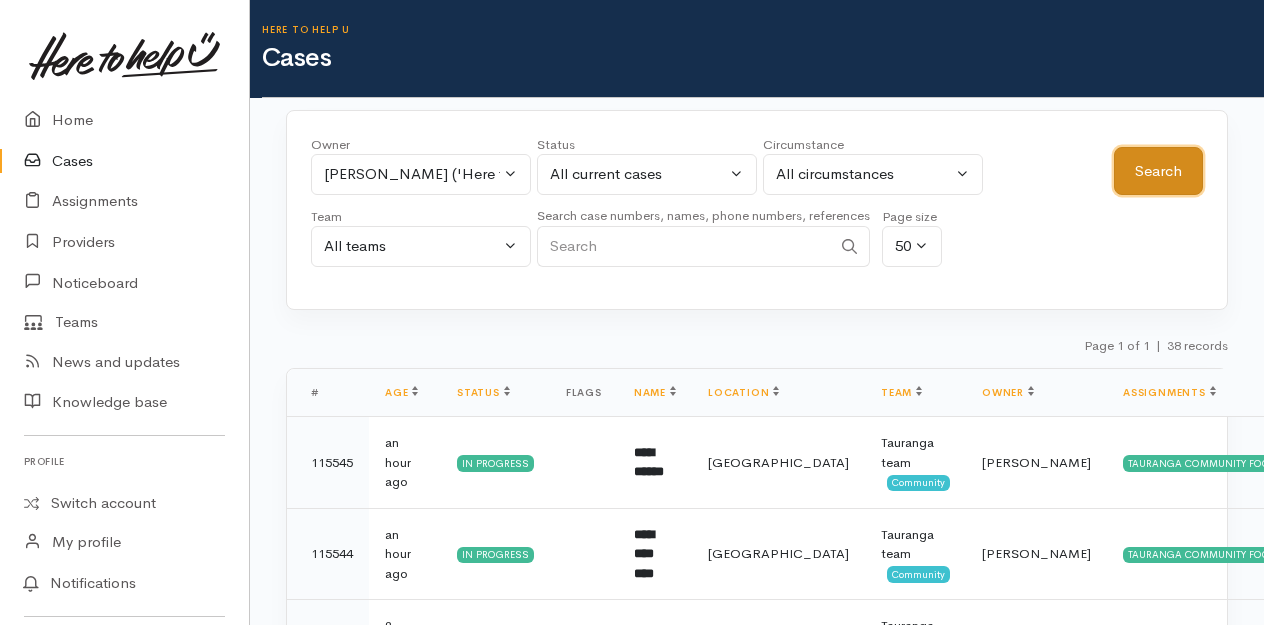 click on "Search" at bounding box center [1158, 171] 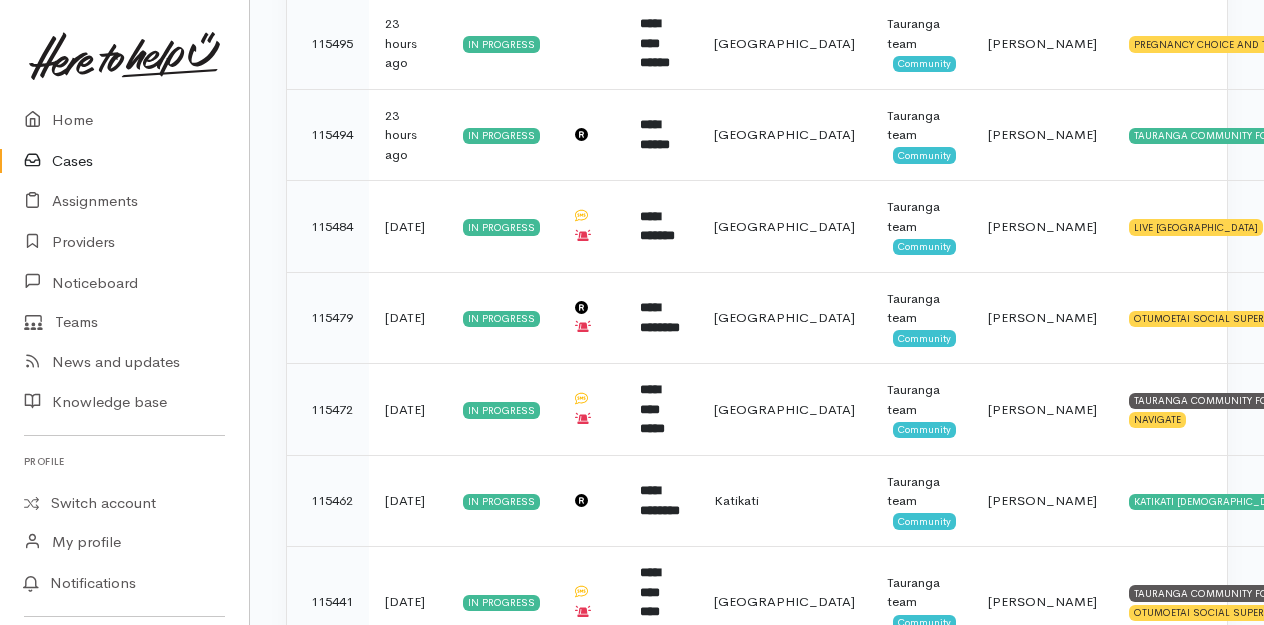 scroll, scrollTop: 1000, scrollLeft: 0, axis: vertical 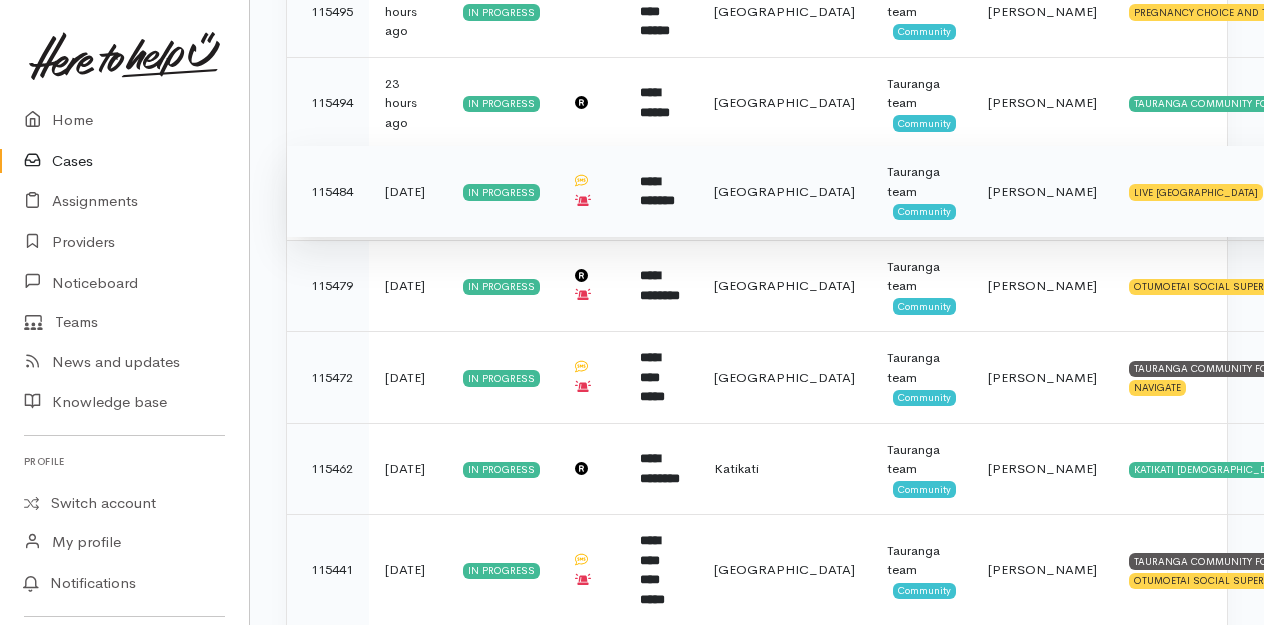 click on "**********" at bounding box center [657, 191] 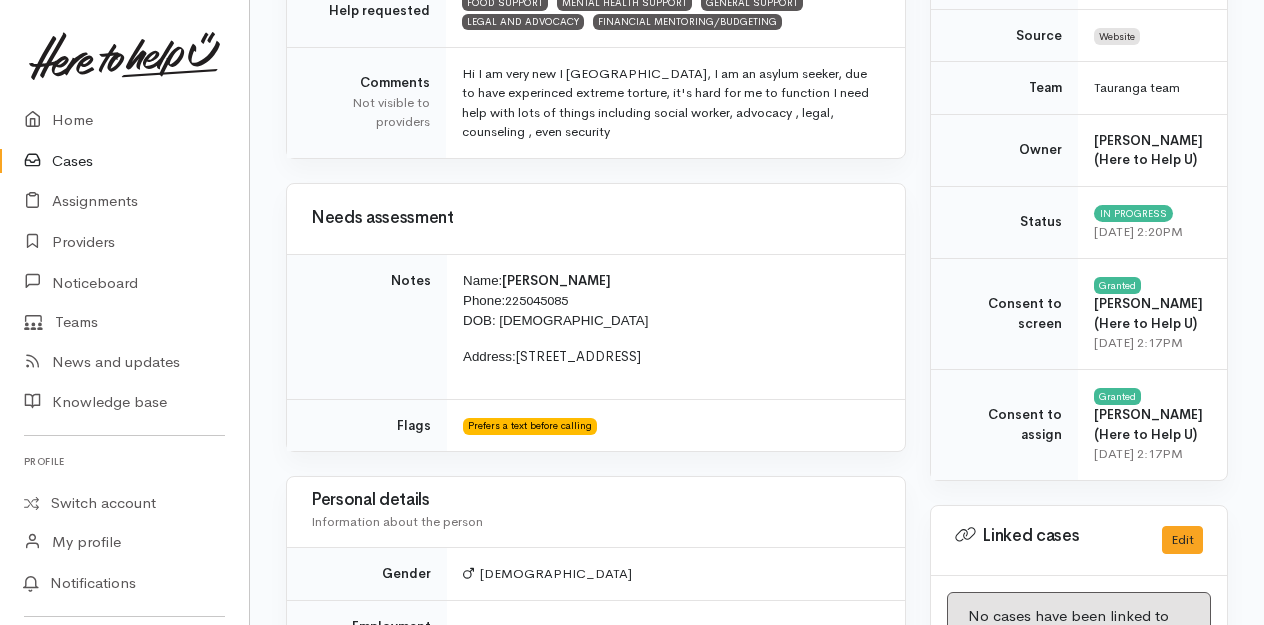 scroll, scrollTop: 400, scrollLeft: 0, axis: vertical 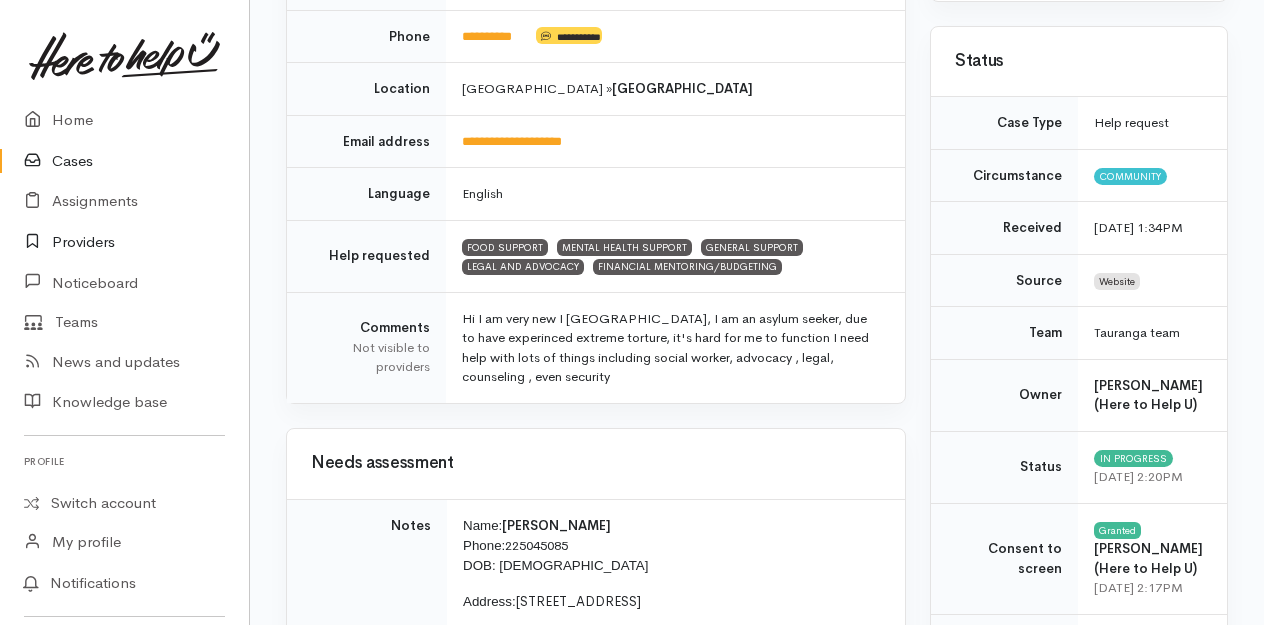 click on "Providers" at bounding box center (124, 242) 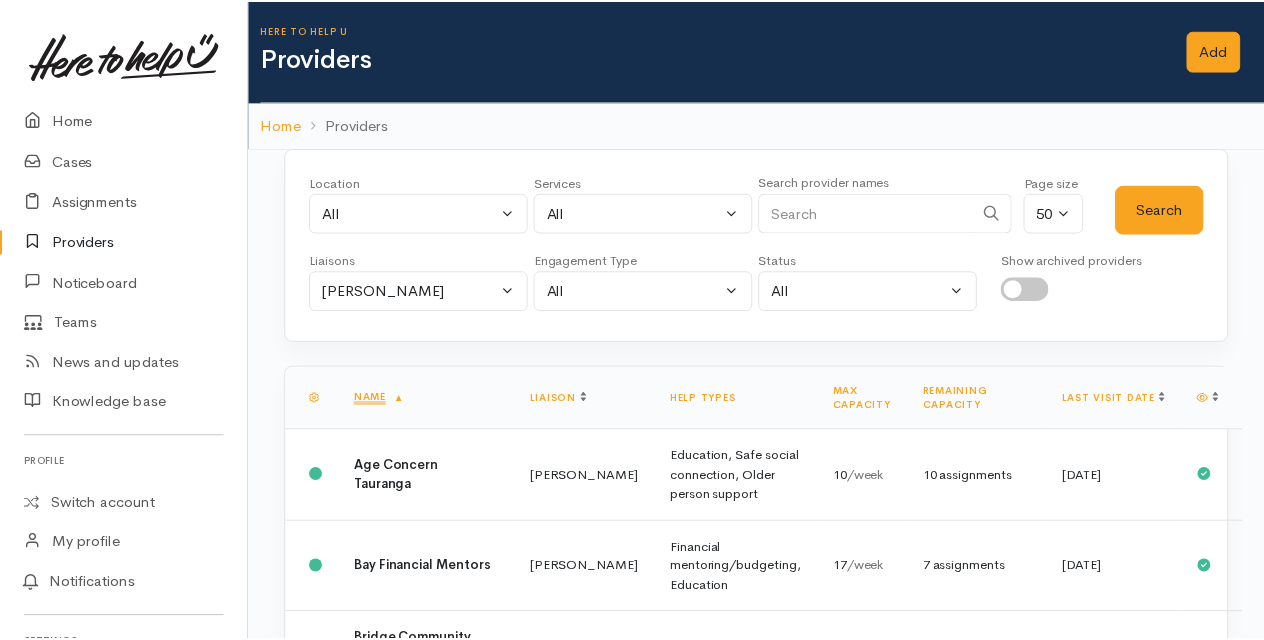 scroll, scrollTop: 0, scrollLeft: 0, axis: both 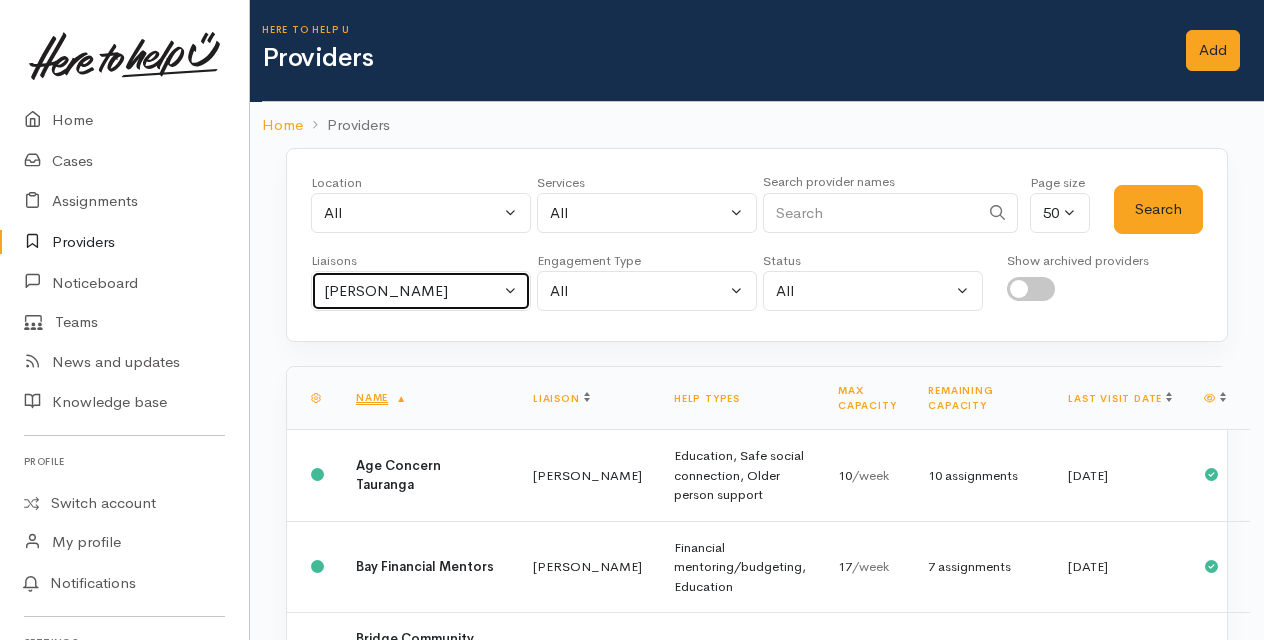 click on "Amanda Gabb" at bounding box center [421, 291] 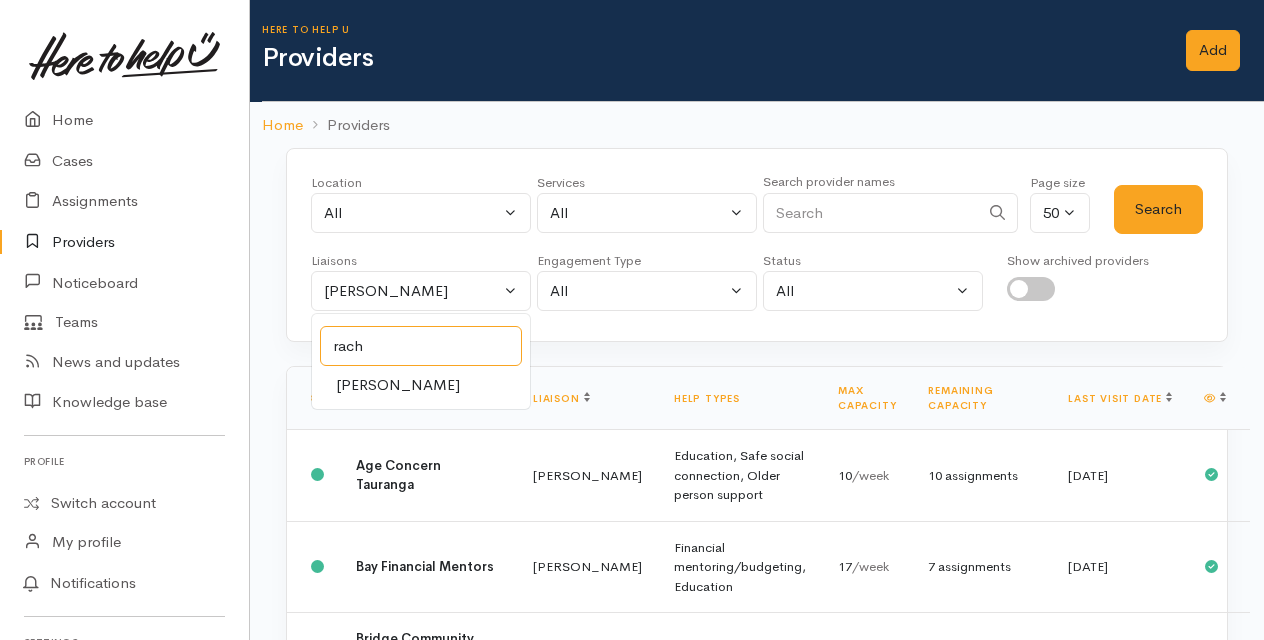 type on "rach" 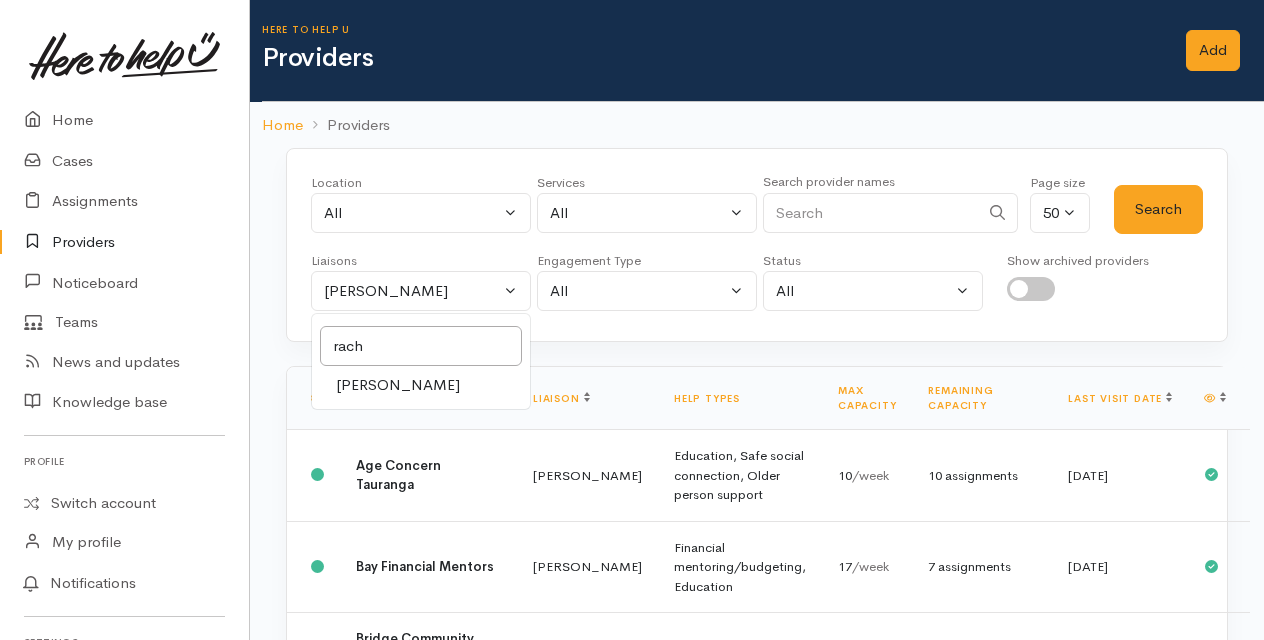 click on "Rachel Proctor" at bounding box center [398, 385] 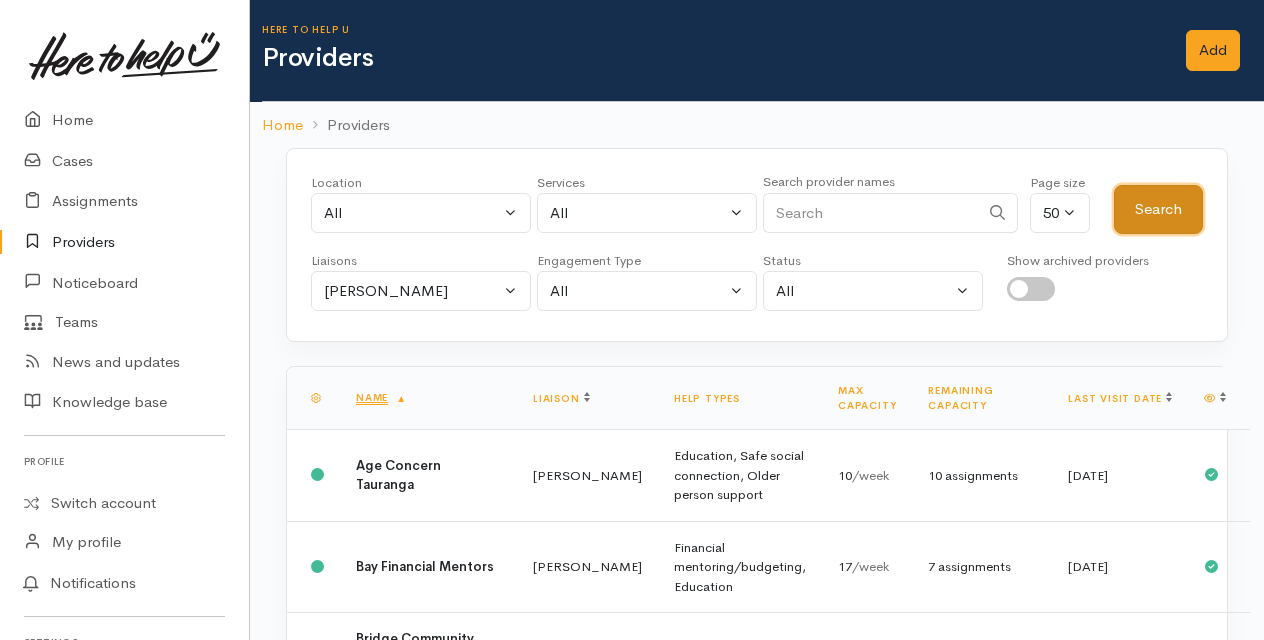click on "Search" at bounding box center (1158, 209) 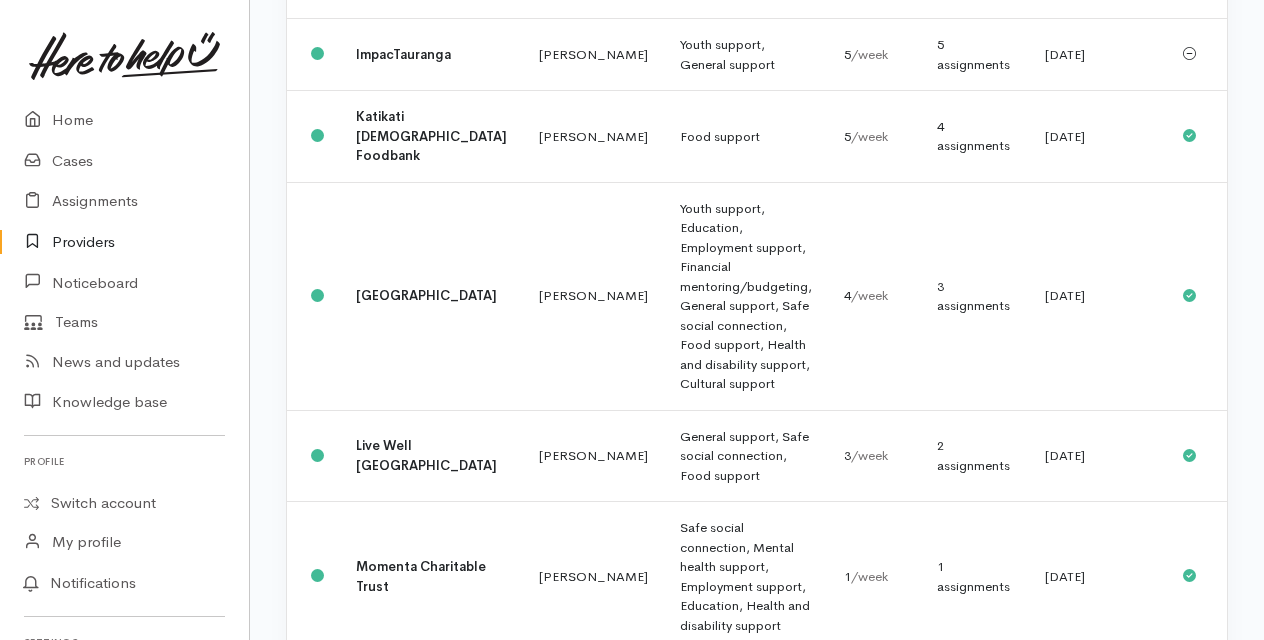 scroll, scrollTop: 1500, scrollLeft: 0, axis: vertical 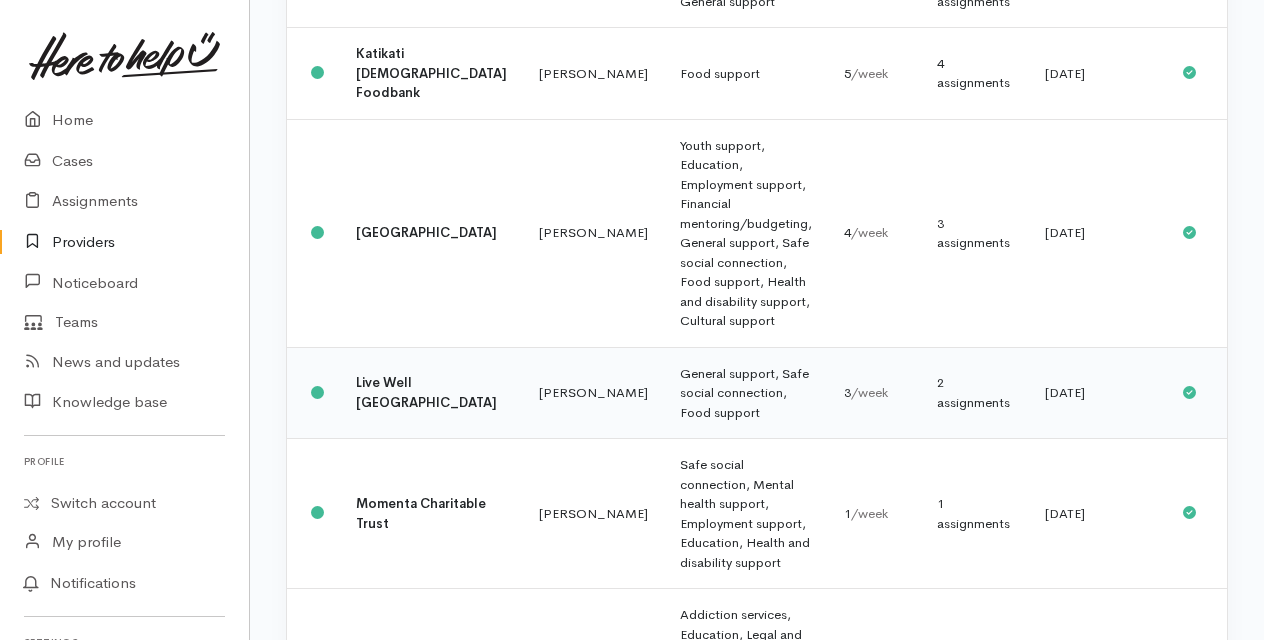 click on "Live Well Waihi Beach" at bounding box center (426, 392) 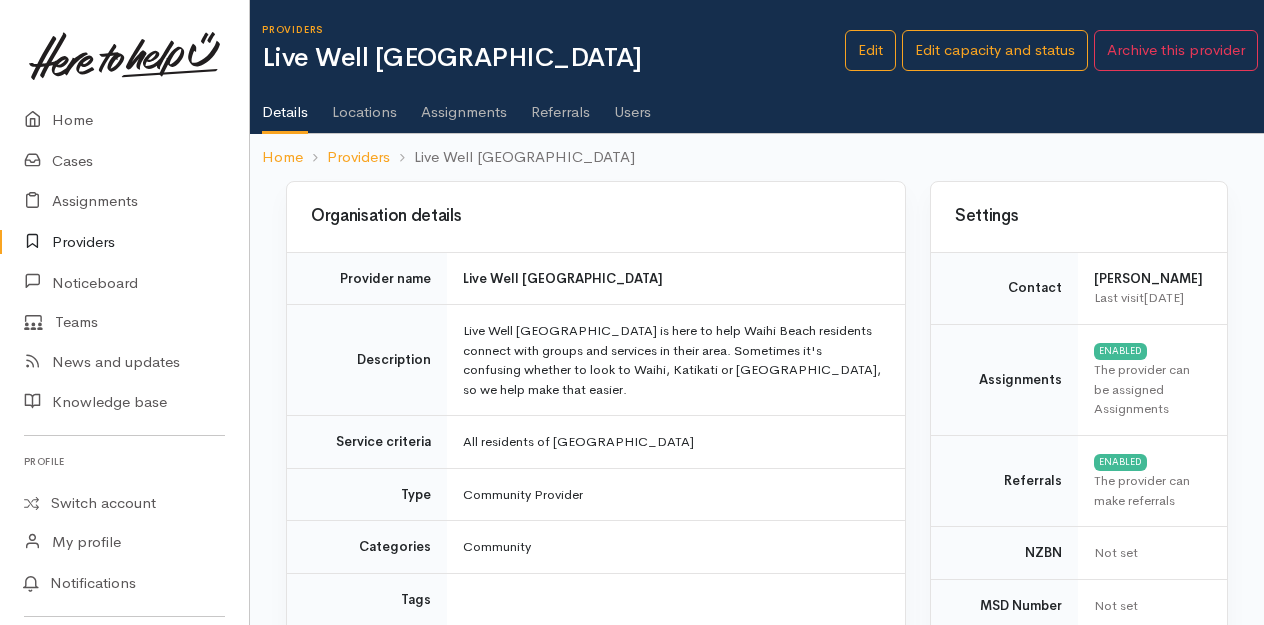 scroll, scrollTop: 0, scrollLeft: 0, axis: both 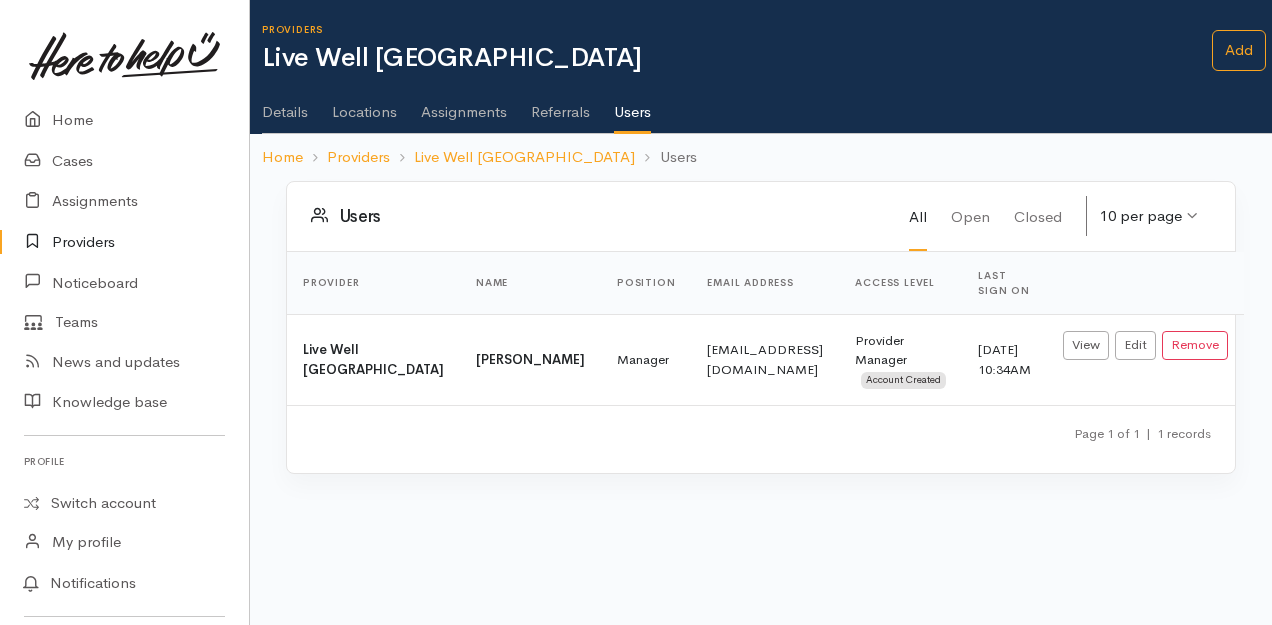 click on "Details" at bounding box center [285, 105] 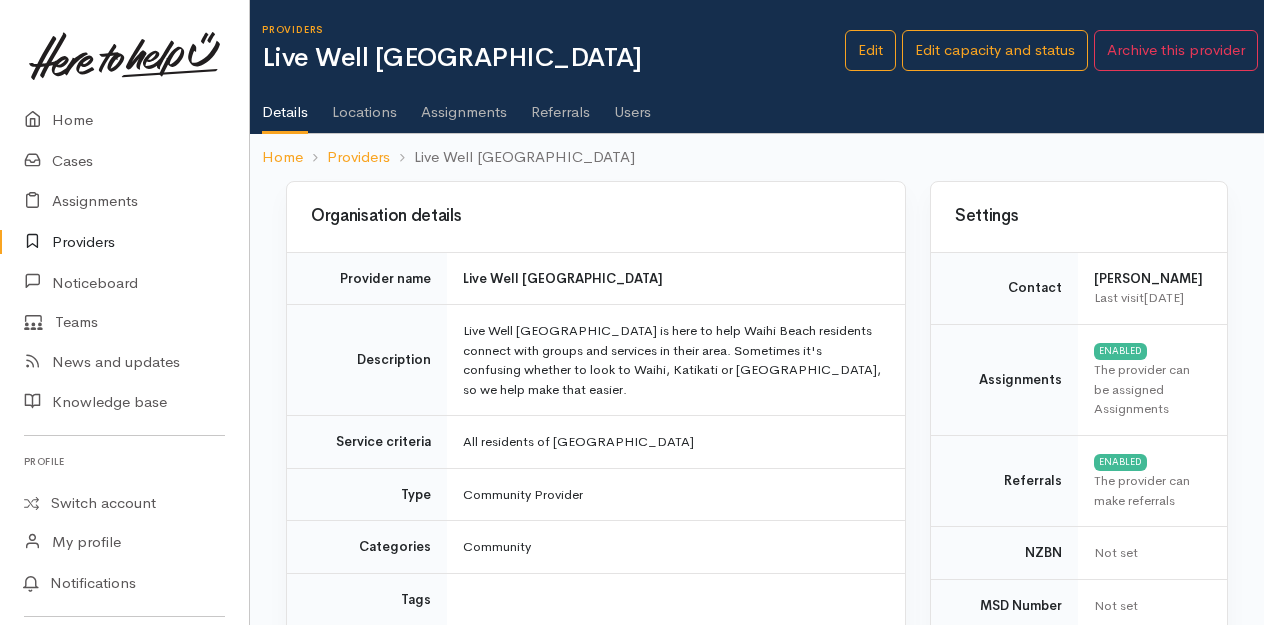 scroll, scrollTop: 0, scrollLeft: 0, axis: both 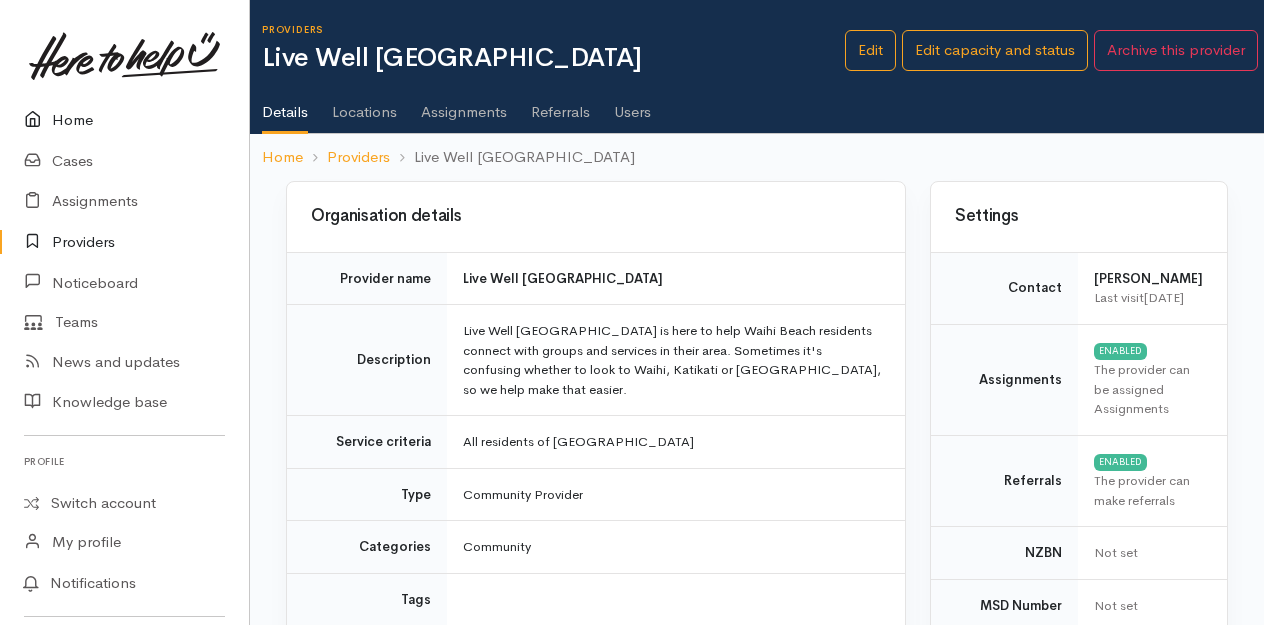 click on "Home" at bounding box center (124, 120) 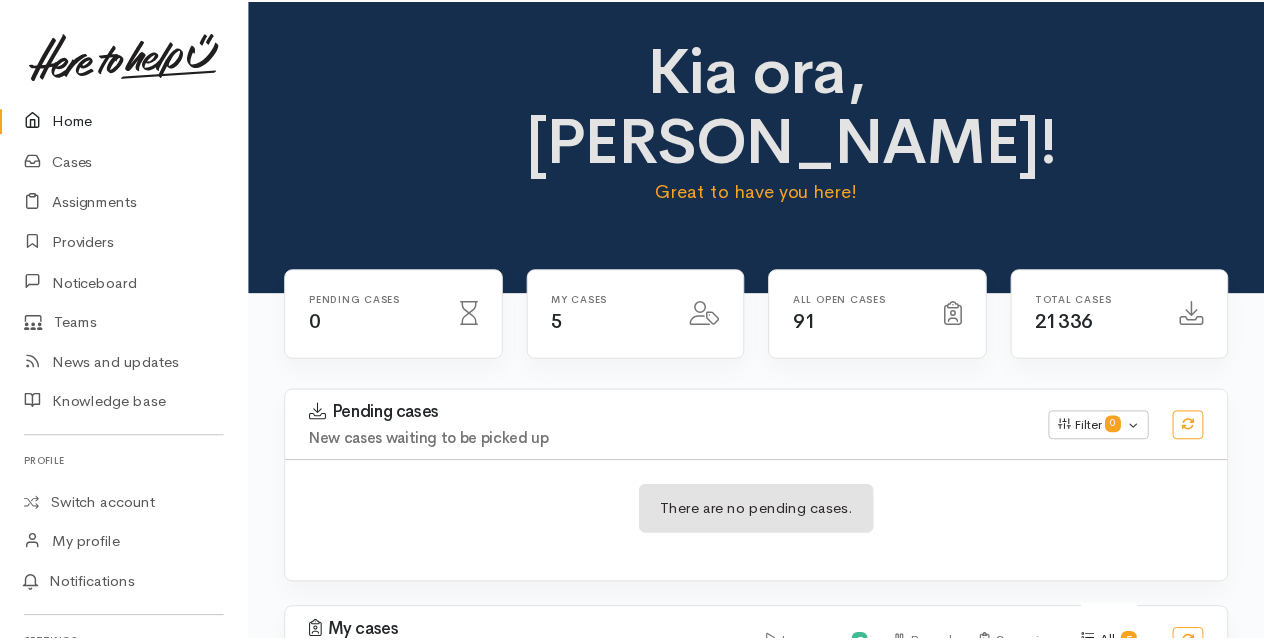 scroll, scrollTop: 0, scrollLeft: 0, axis: both 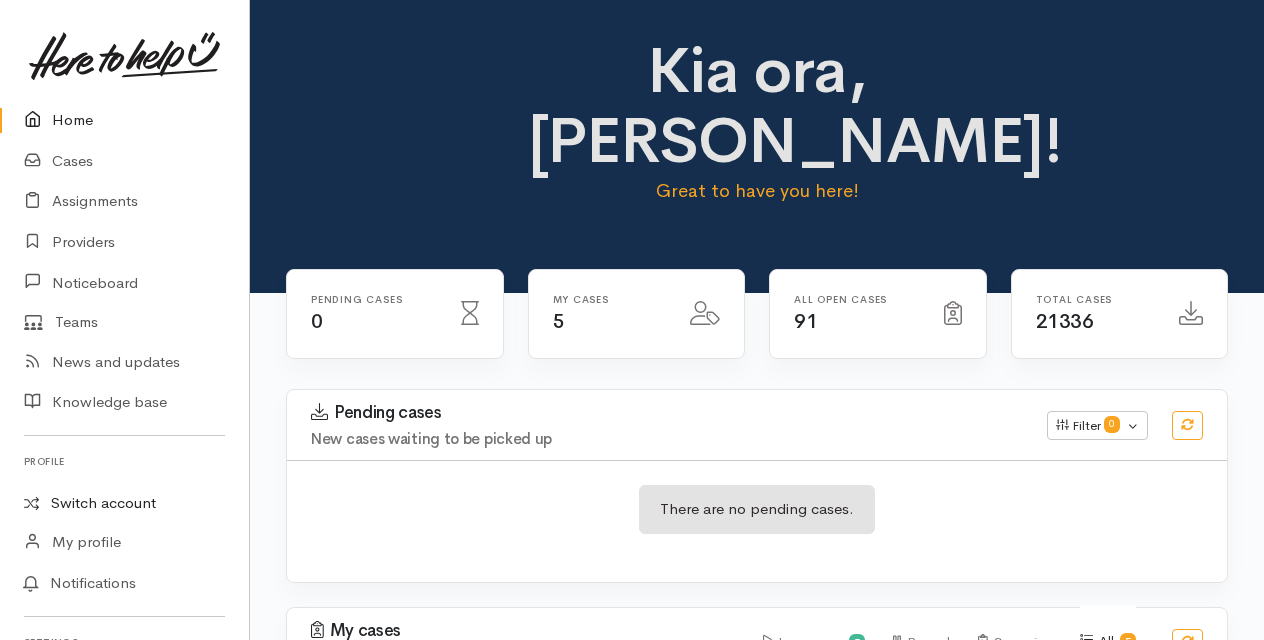 click on "Switch account" at bounding box center (124, 503) 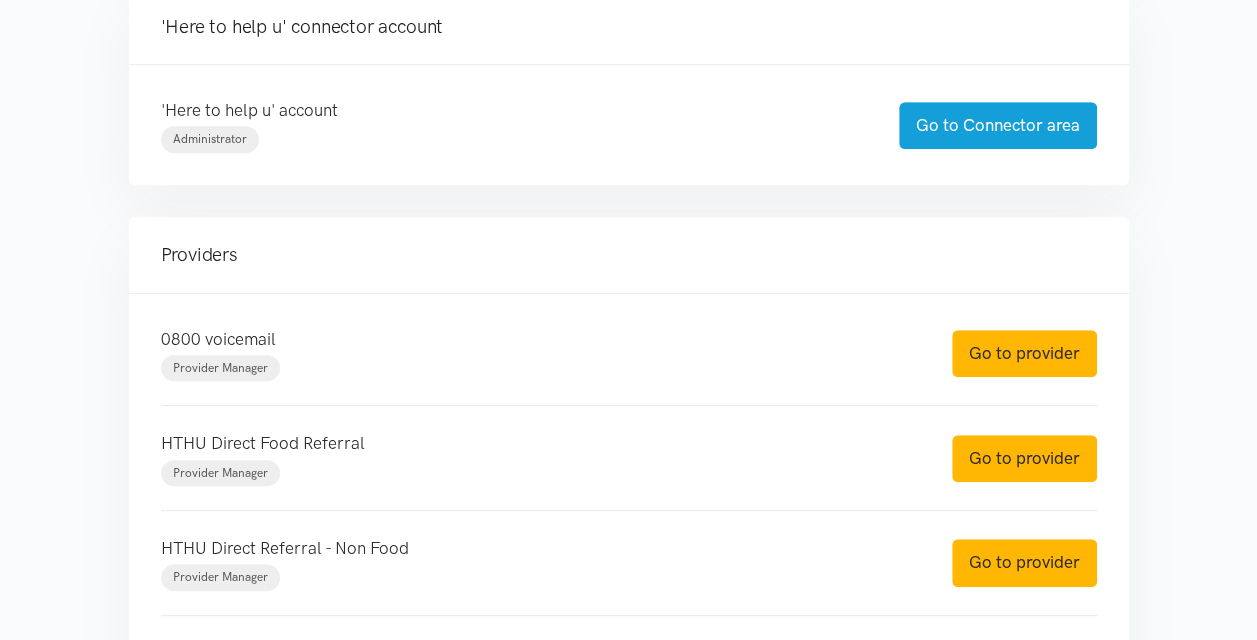scroll, scrollTop: 600, scrollLeft: 0, axis: vertical 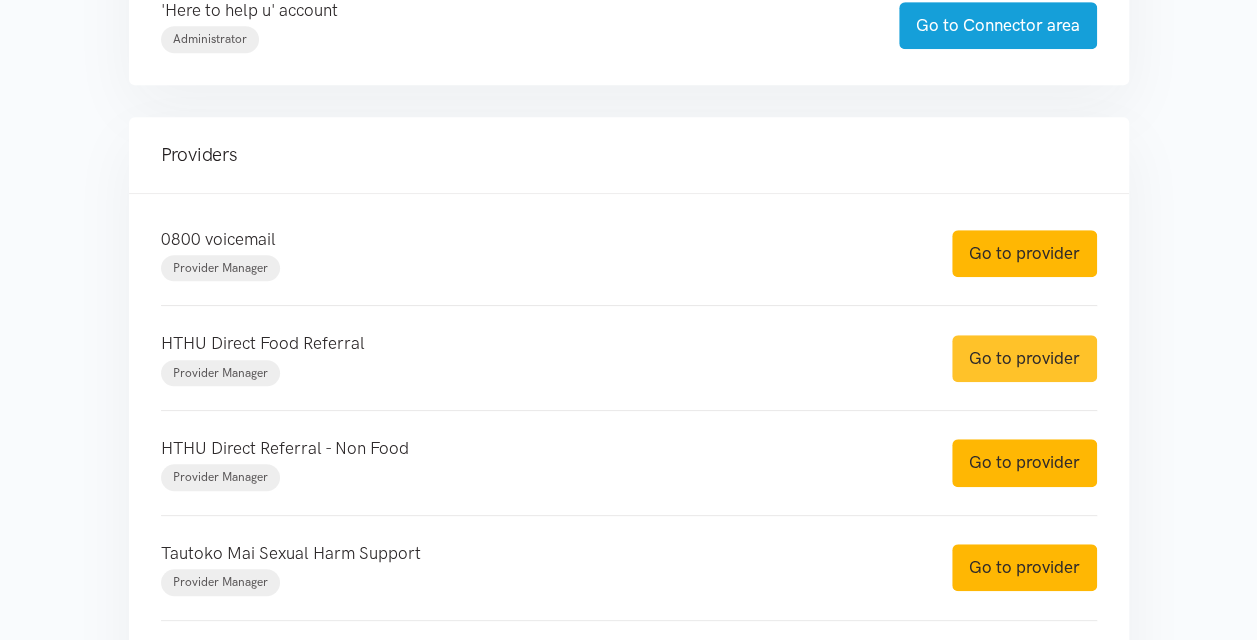click on "Go to provider" at bounding box center (1024, 358) 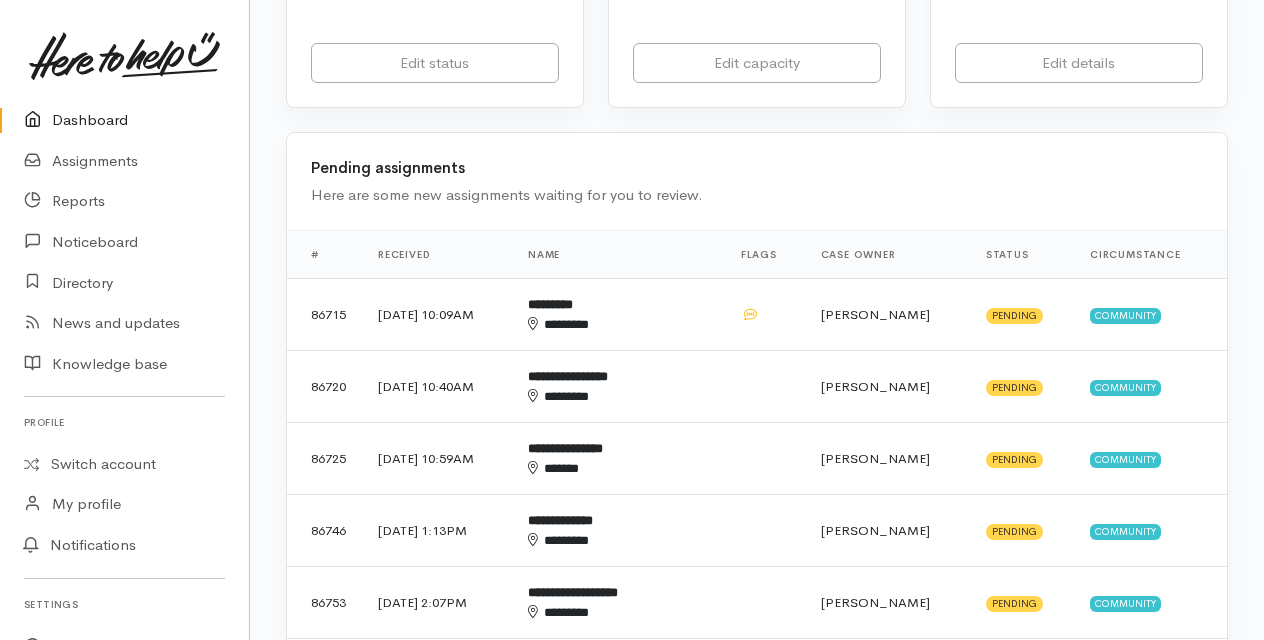 scroll, scrollTop: 500, scrollLeft: 0, axis: vertical 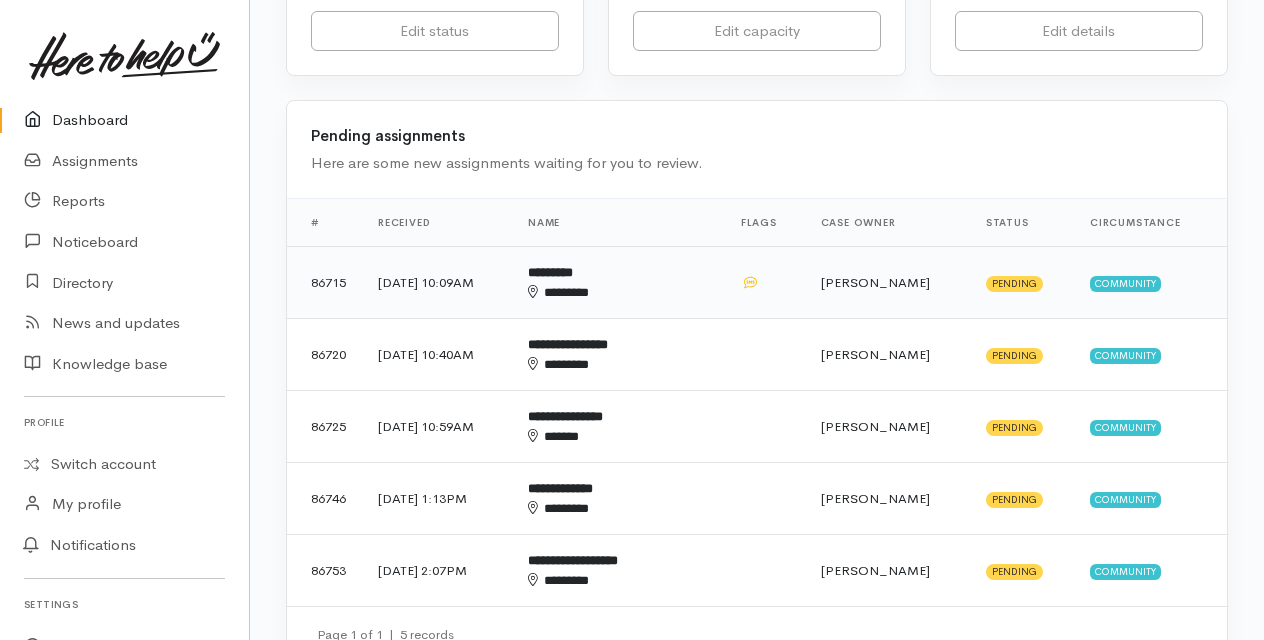 click on "********" at bounding box center (603, 293) 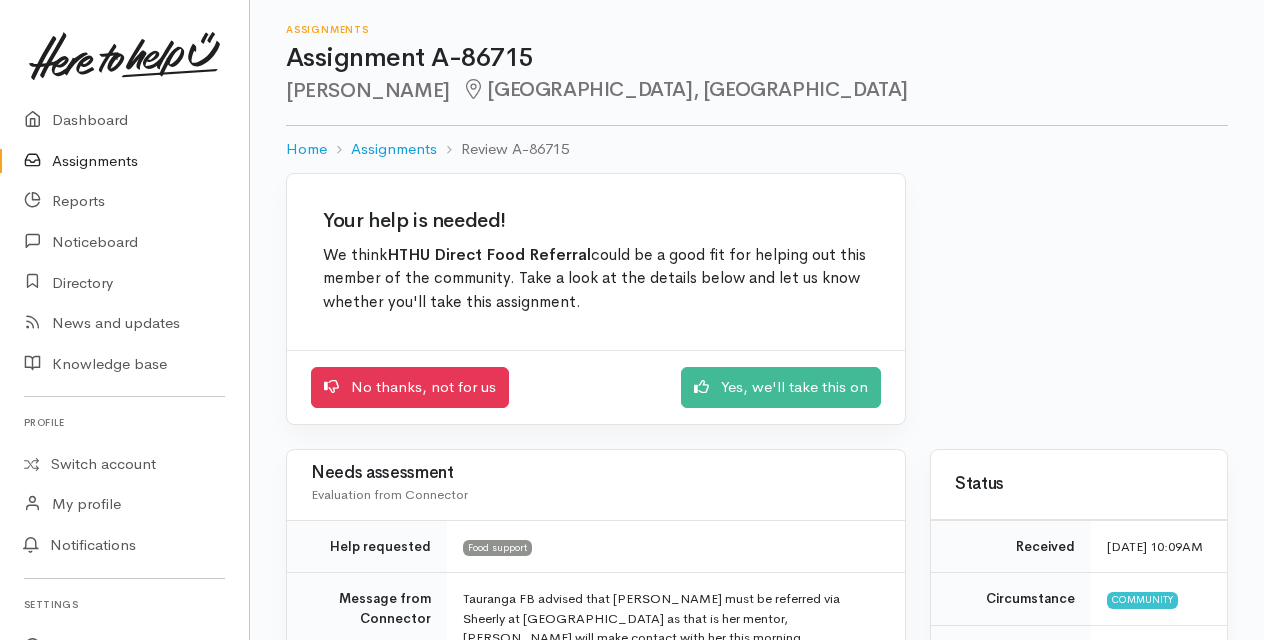 scroll, scrollTop: 100, scrollLeft: 0, axis: vertical 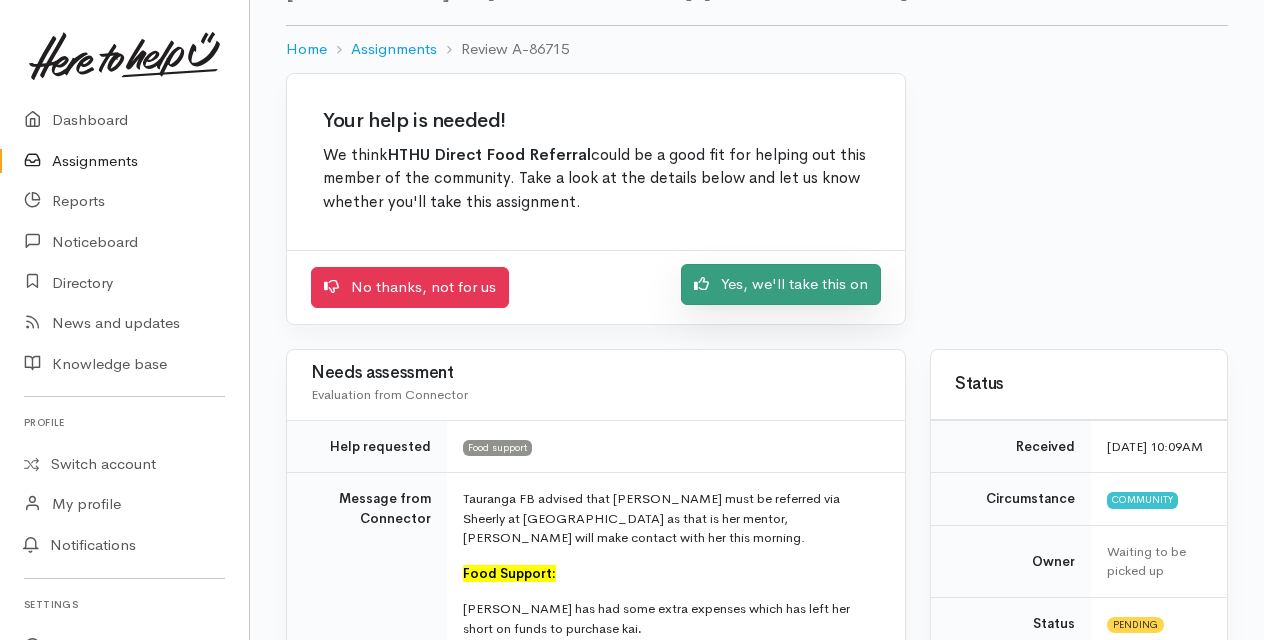 click on "Yes, we'll take this on" at bounding box center (781, 284) 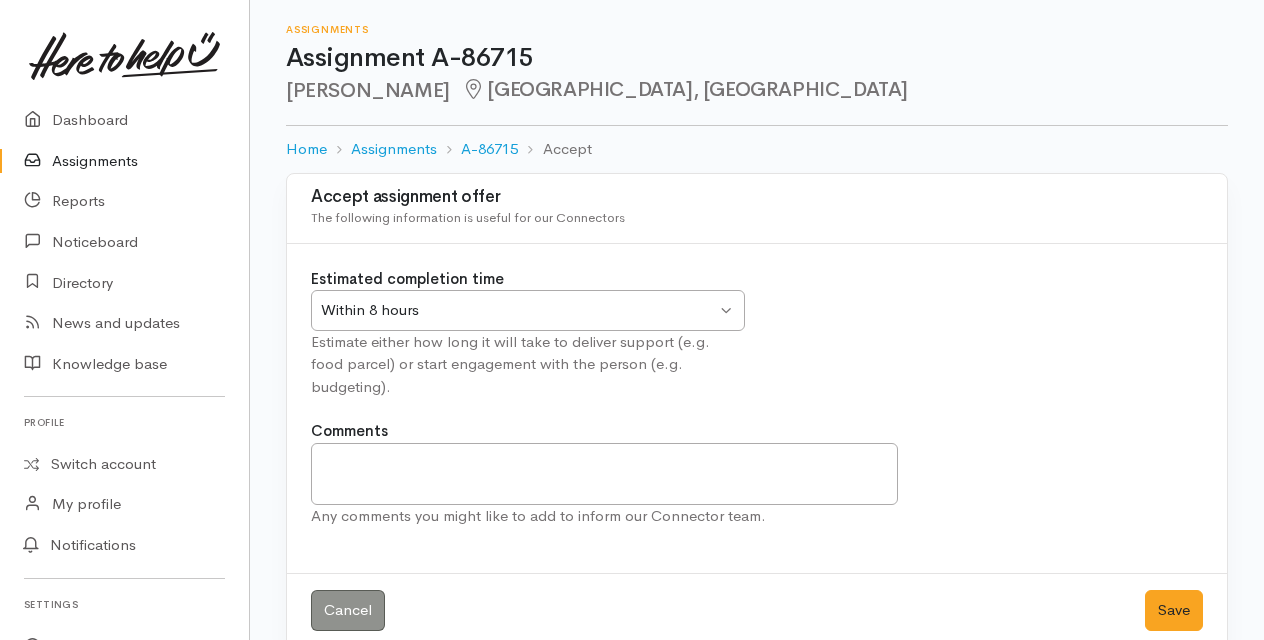 scroll, scrollTop: 0, scrollLeft: 0, axis: both 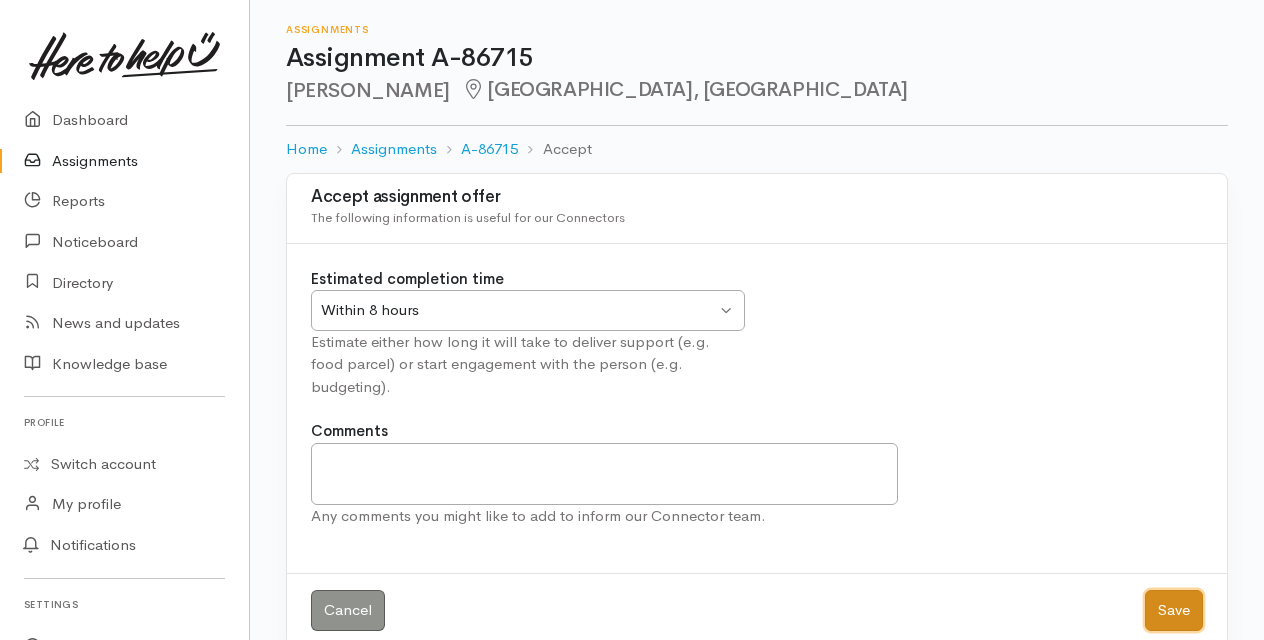 click on "Save" at bounding box center (1174, 610) 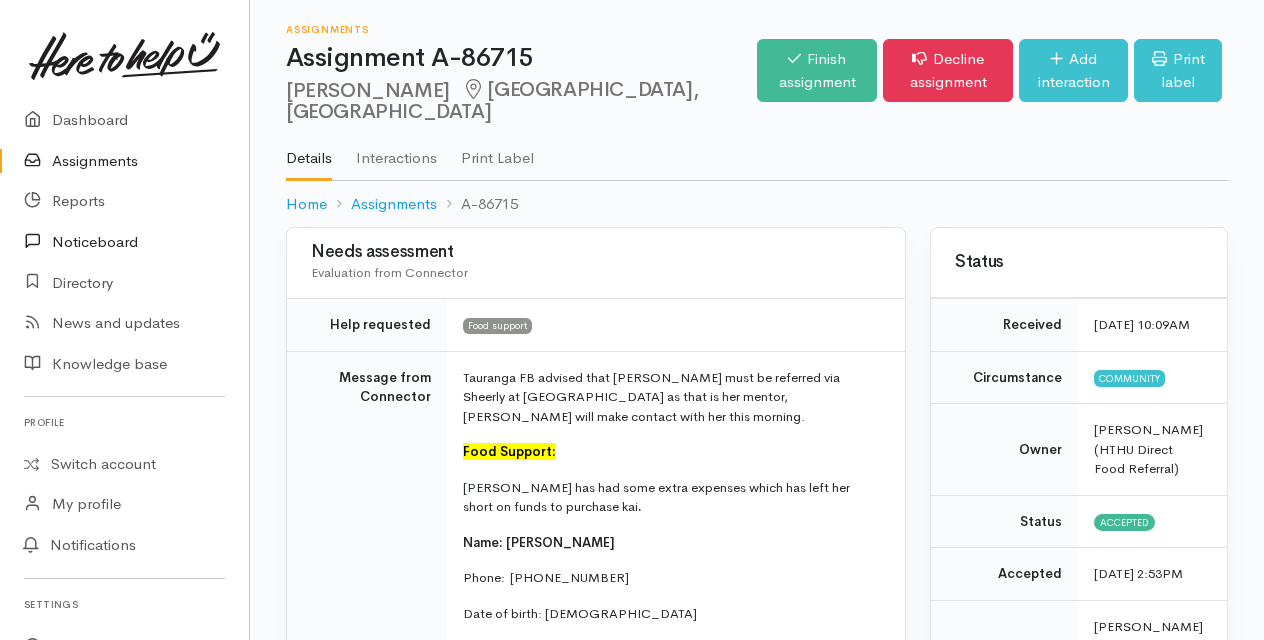 scroll, scrollTop: 0, scrollLeft: 0, axis: both 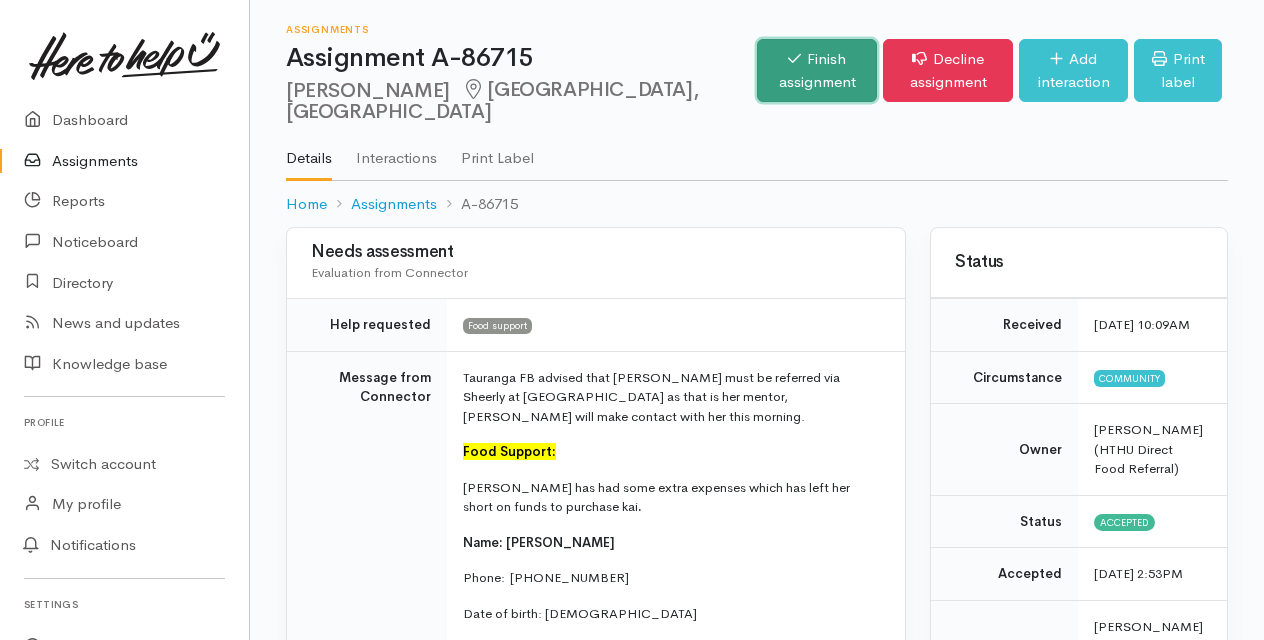 click on "Finish assignment" at bounding box center [817, 70] 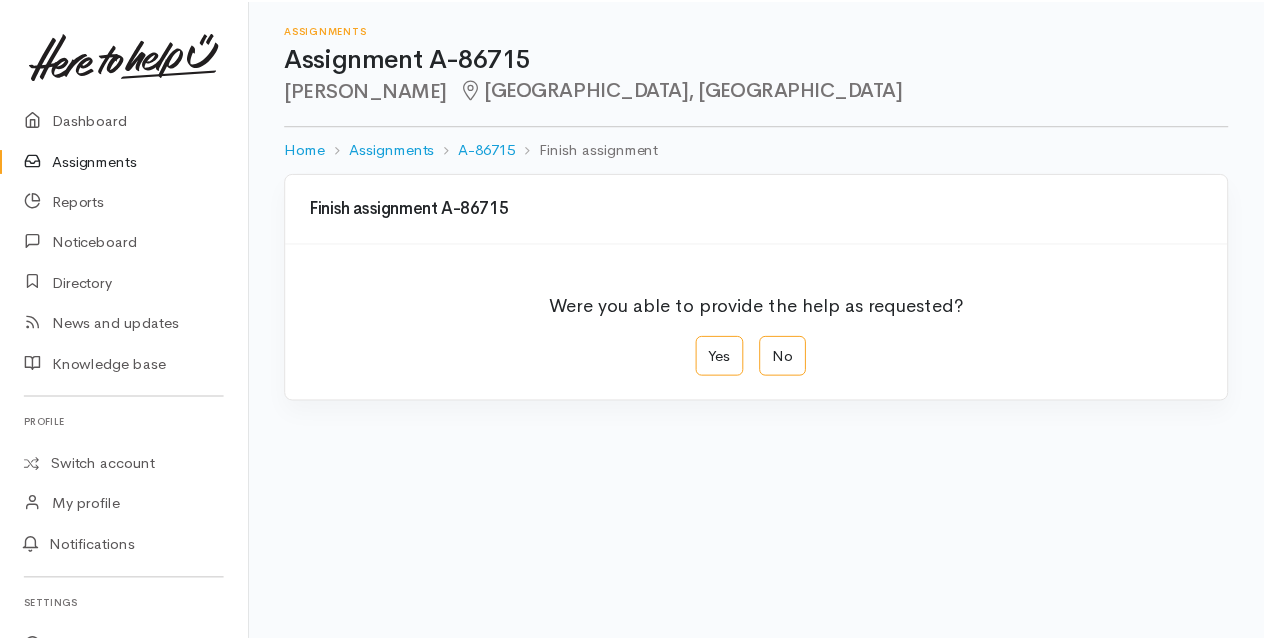 scroll, scrollTop: 0, scrollLeft: 0, axis: both 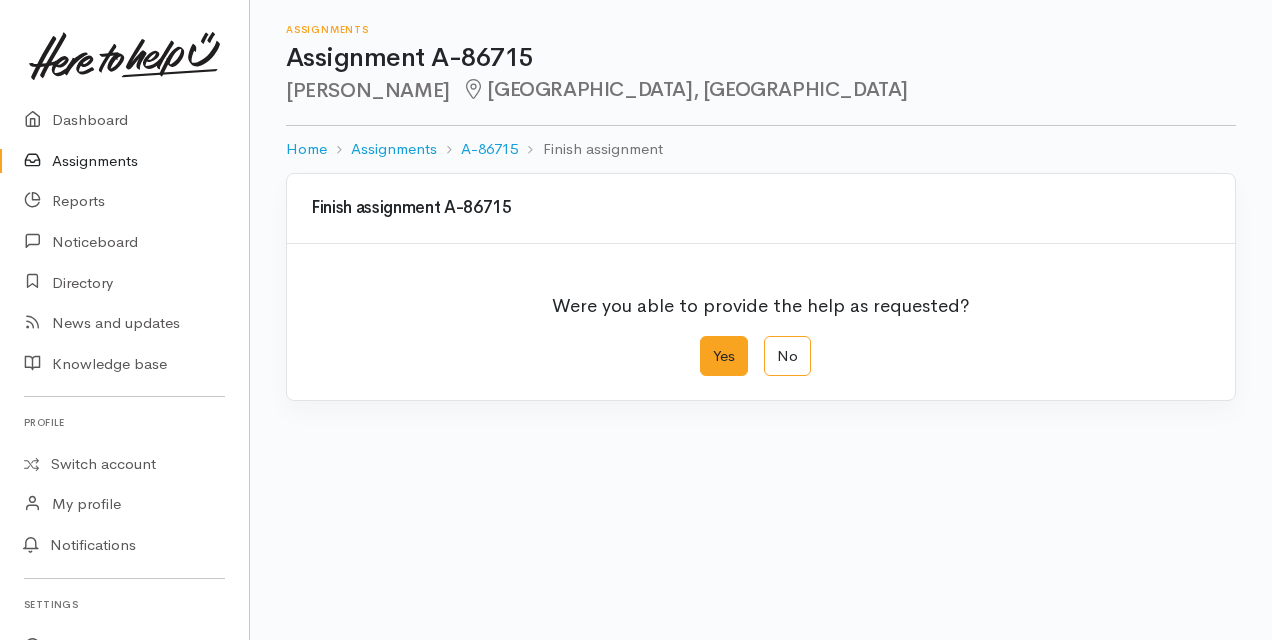 click on "Yes" at bounding box center [724, 356] 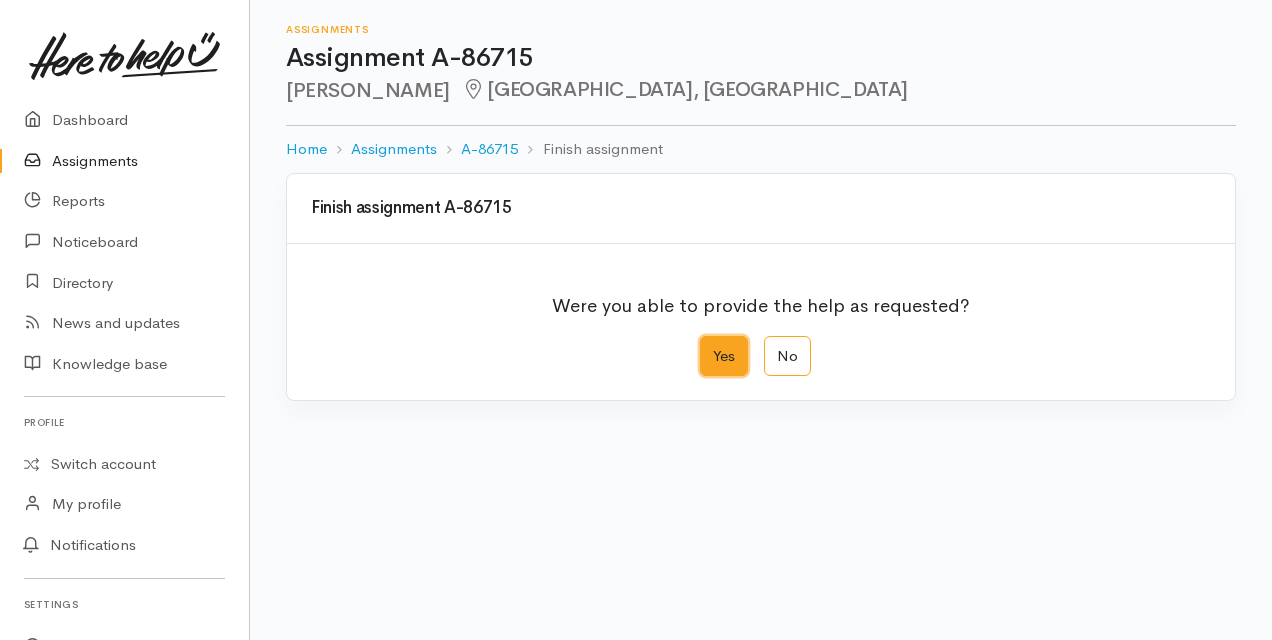 click on "Yes" at bounding box center (706, 342) 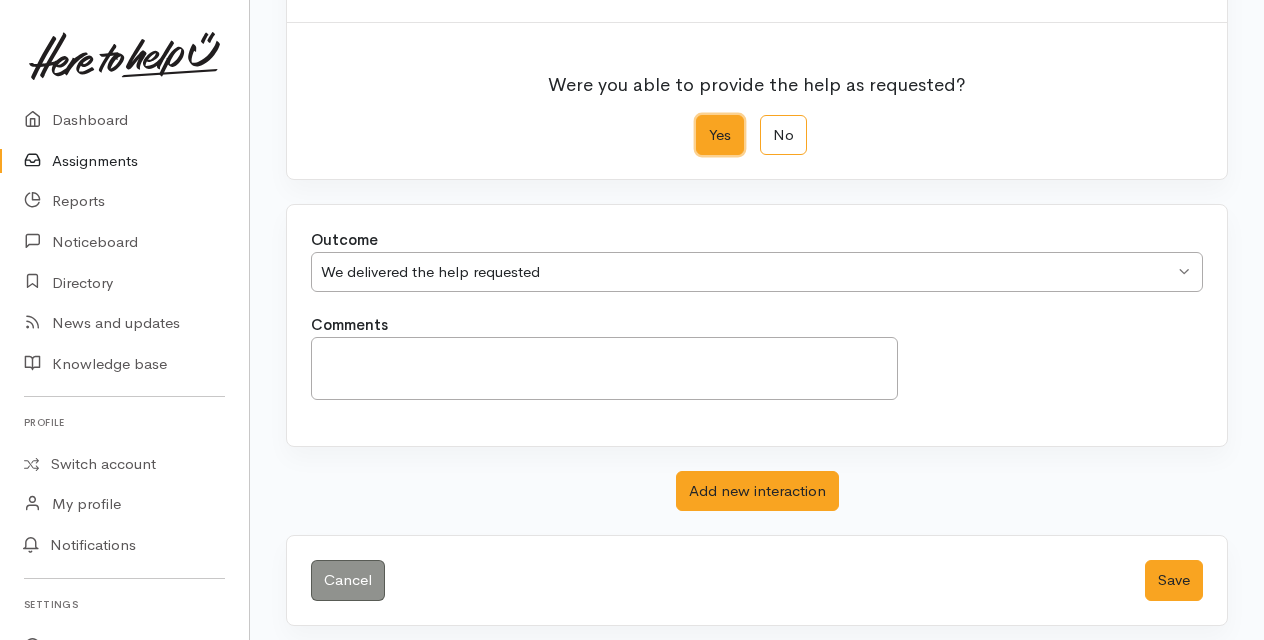 scroll, scrollTop: 224, scrollLeft: 0, axis: vertical 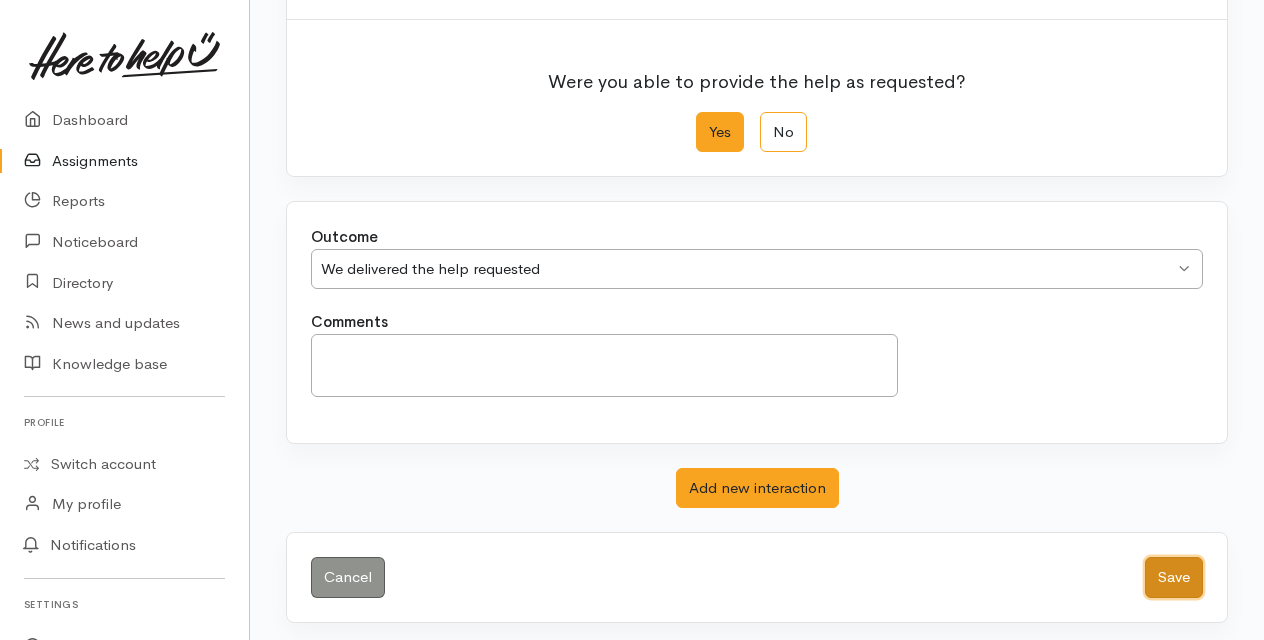 click on "Save" at bounding box center [1174, 577] 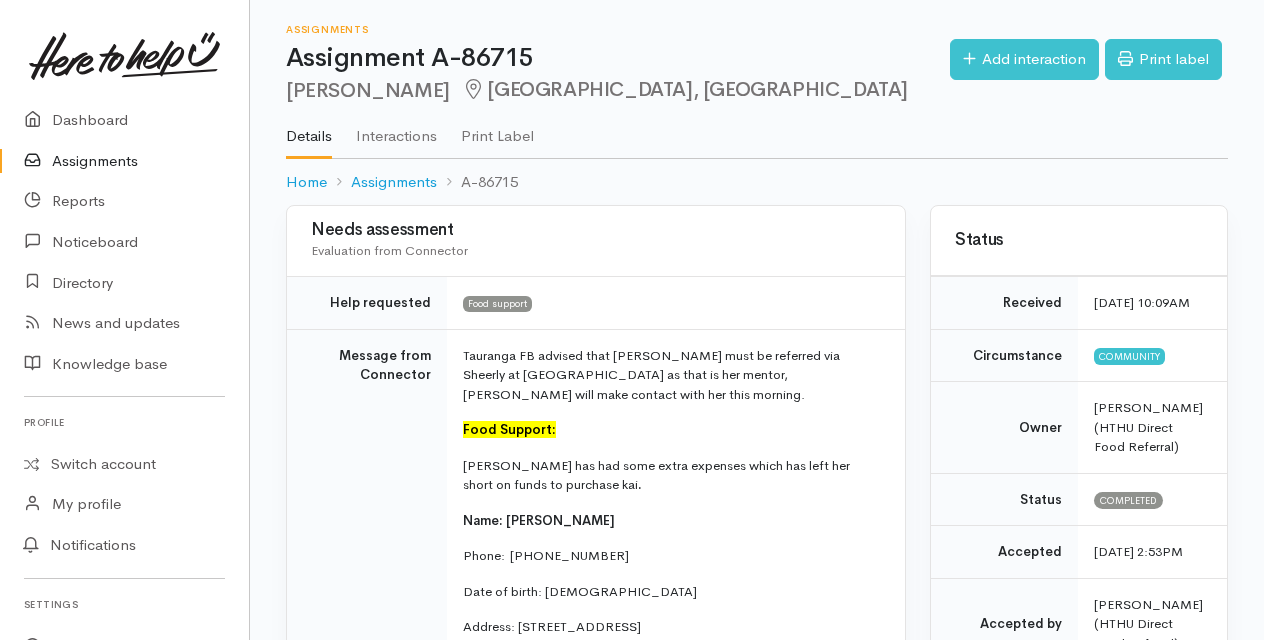 scroll, scrollTop: 0, scrollLeft: 0, axis: both 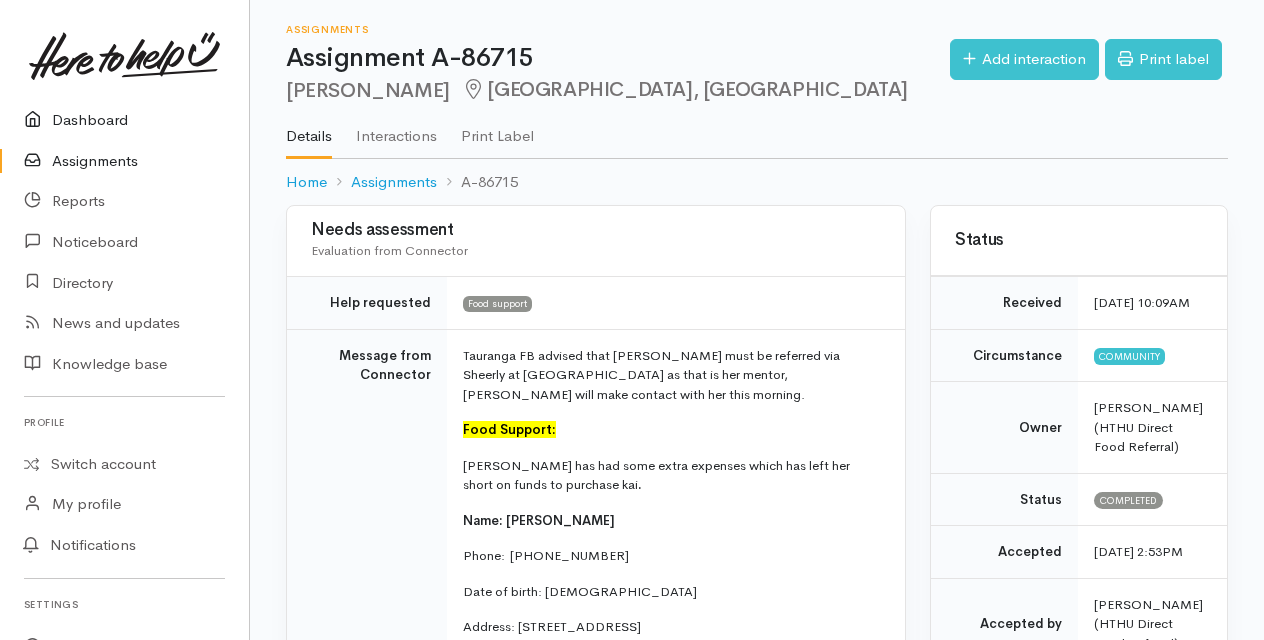 click on "Dashboard" at bounding box center [124, 120] 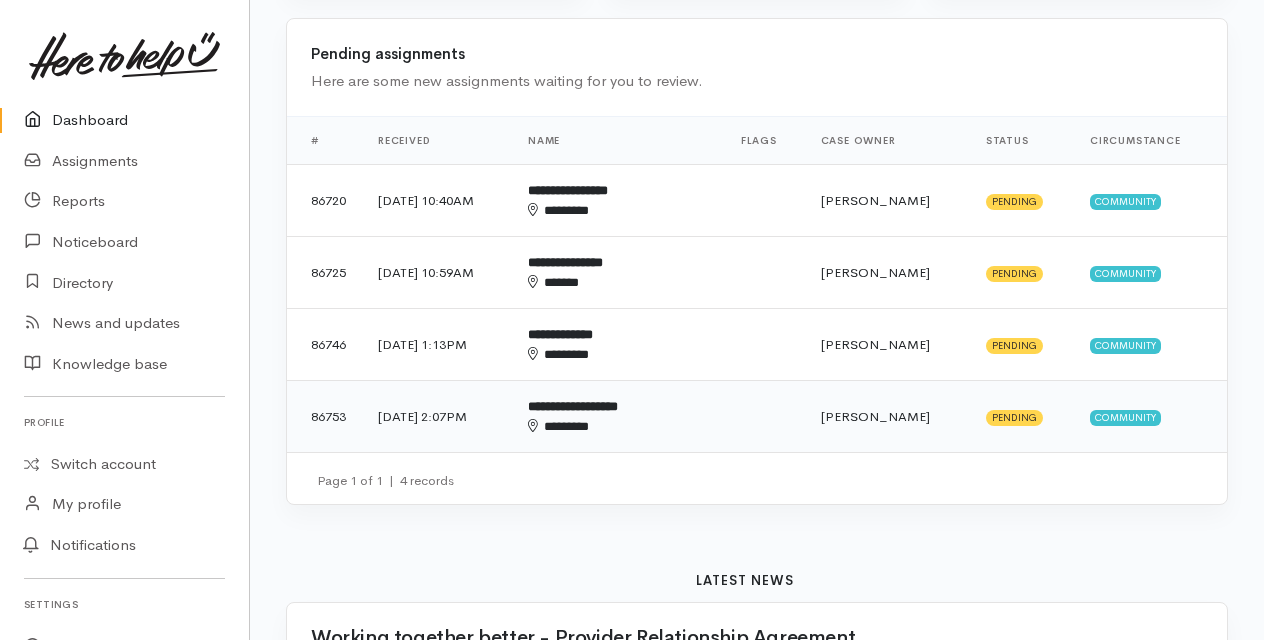 scroll, scrollTop: 600, scrollLeft: 0, axis: vertical 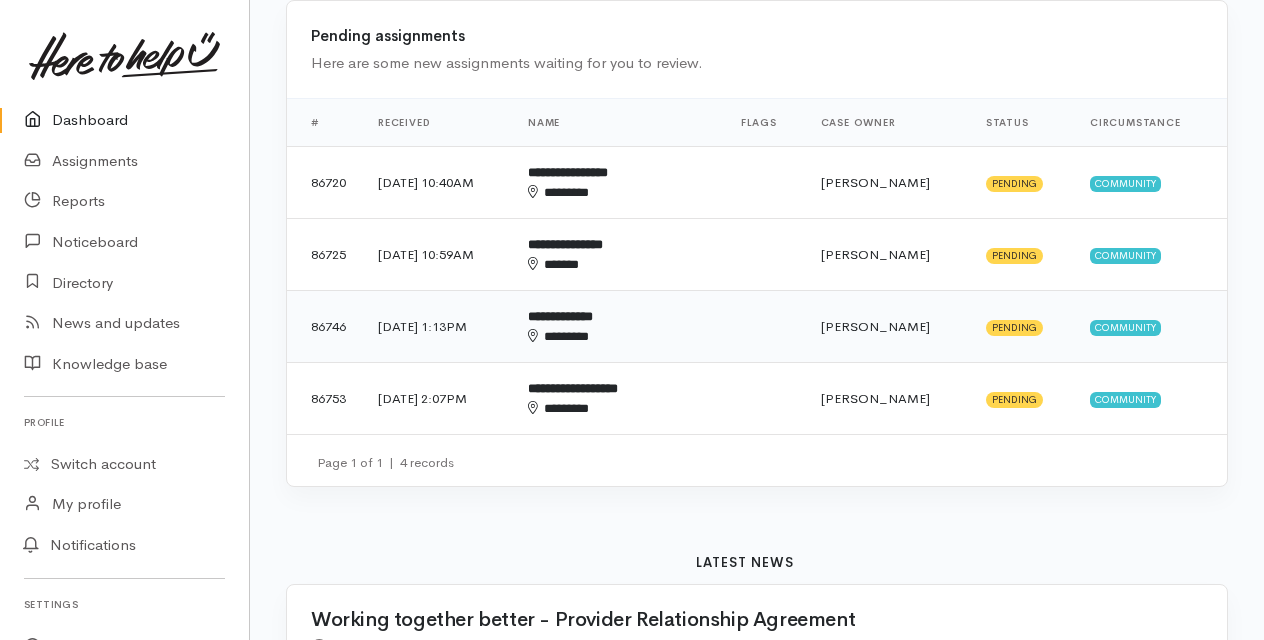 click on "********" at bounding box center [603, 337] 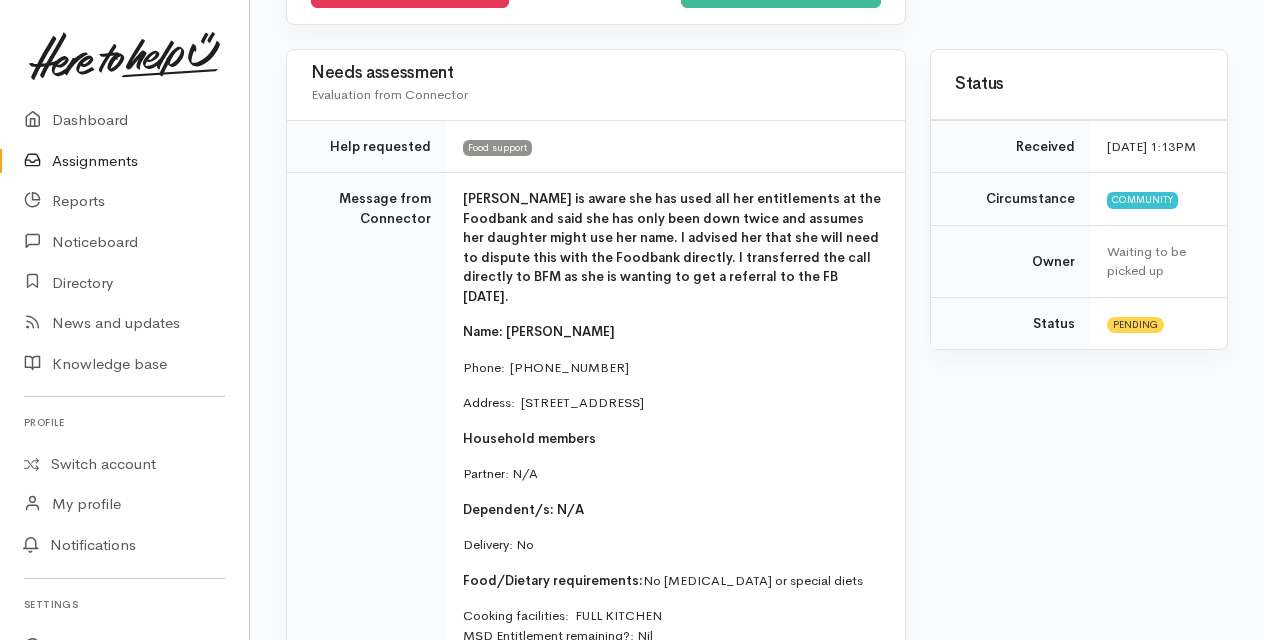 scroll, scrollTop: 100, scrollLeft: 0, axis: vertical 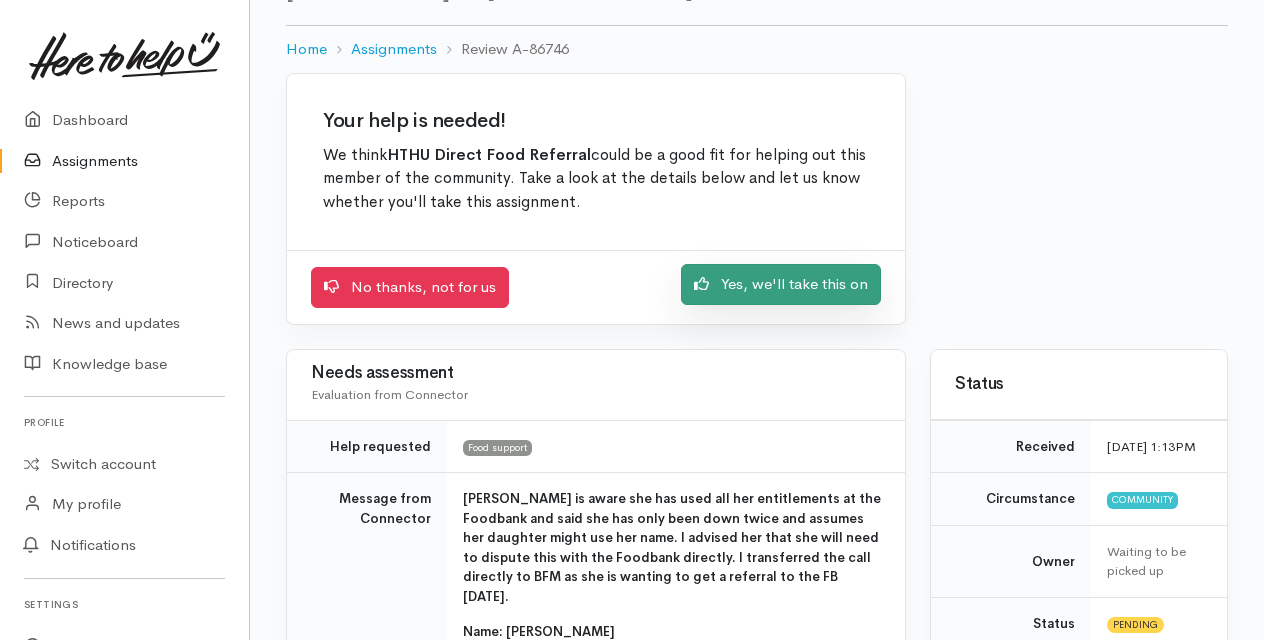click on "Yes, we'll take this on" at bounding box center (781, 284) 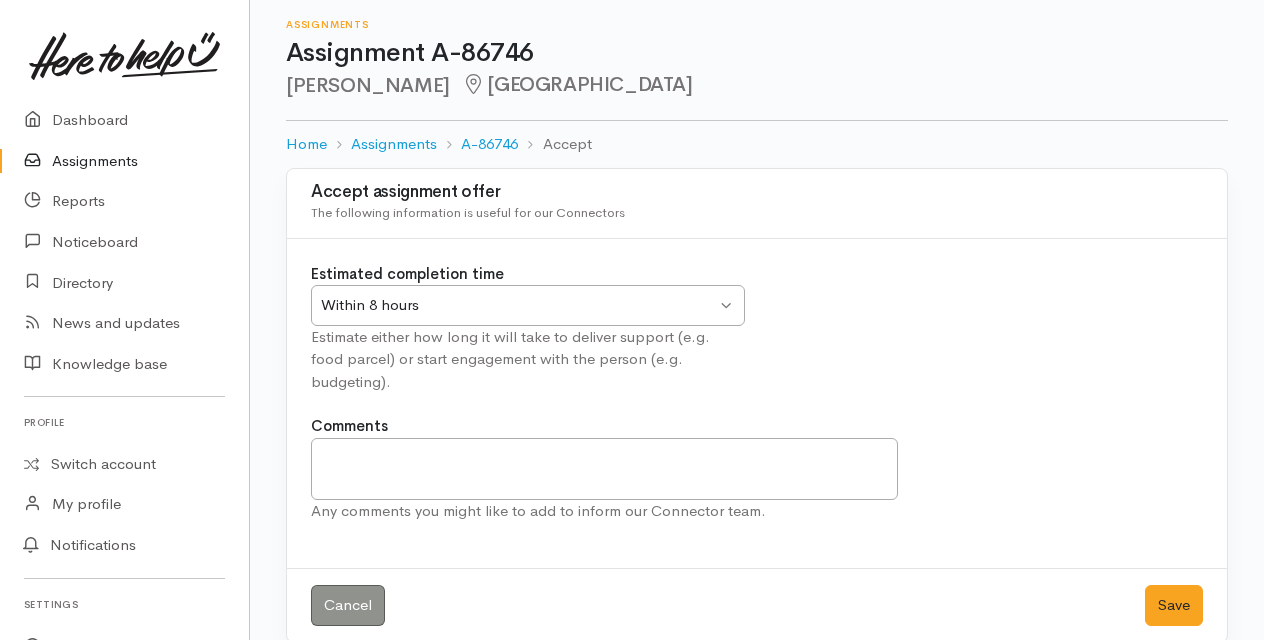scroll, scrollTop: 6, scrollLeft: 0, axis: vertical 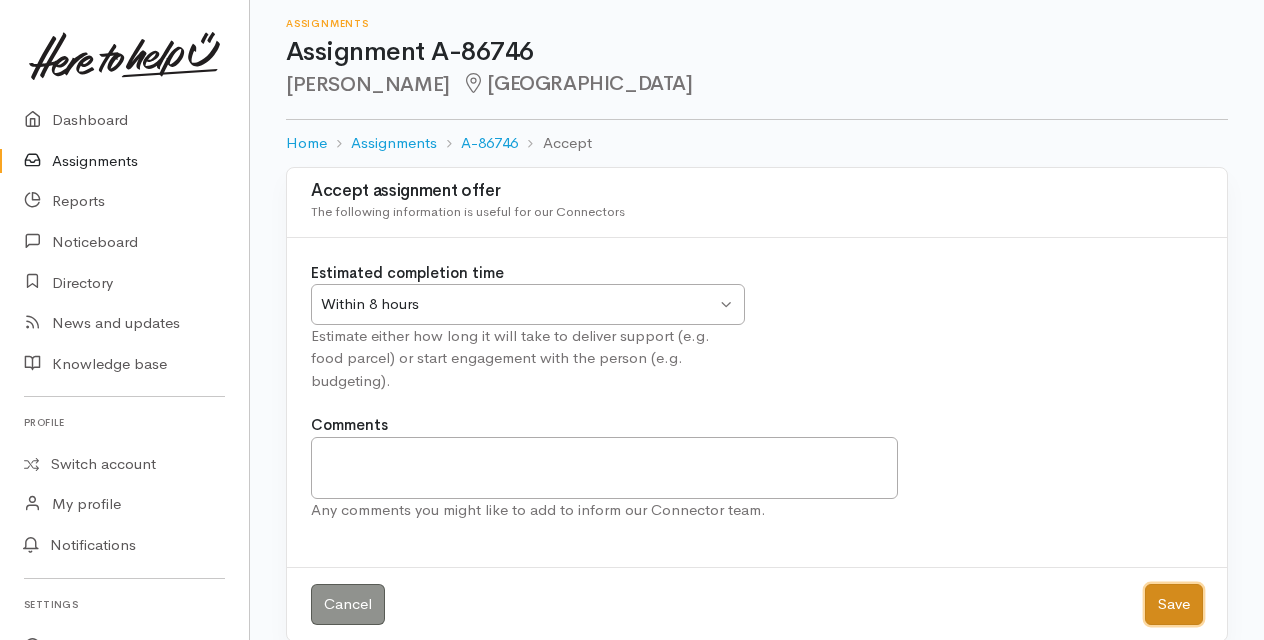 click on "Save" at bounding box center [1174, 604] 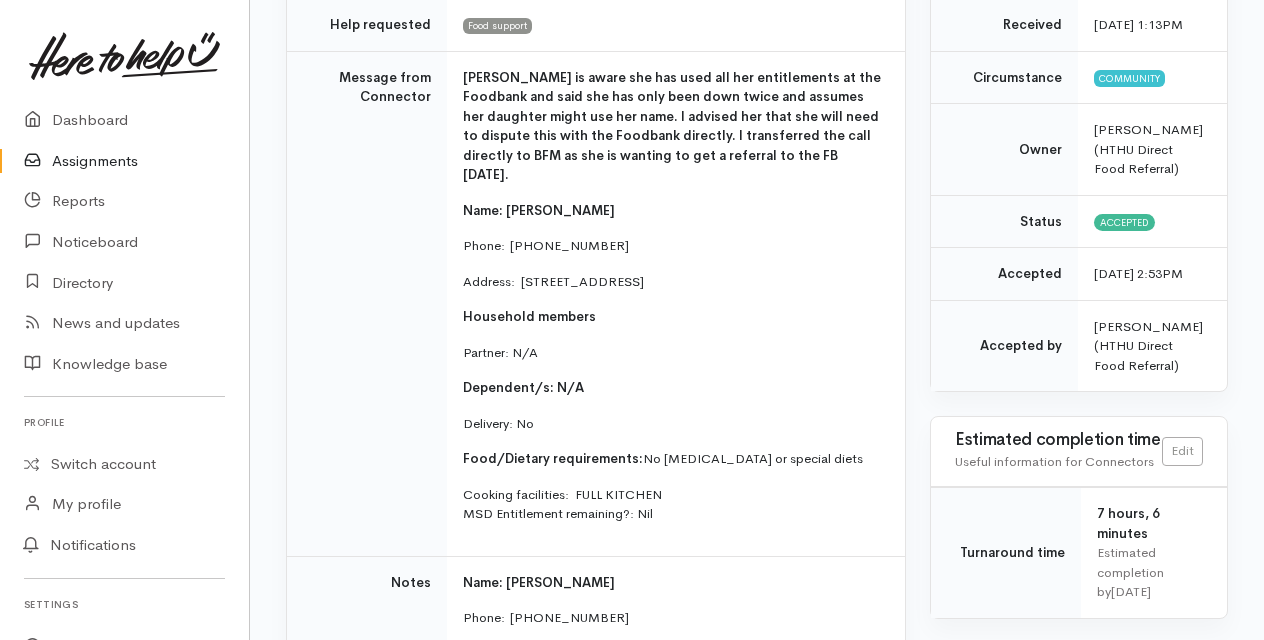 scroll, scrollTop: 0, scrollLeft: 0, axis: both 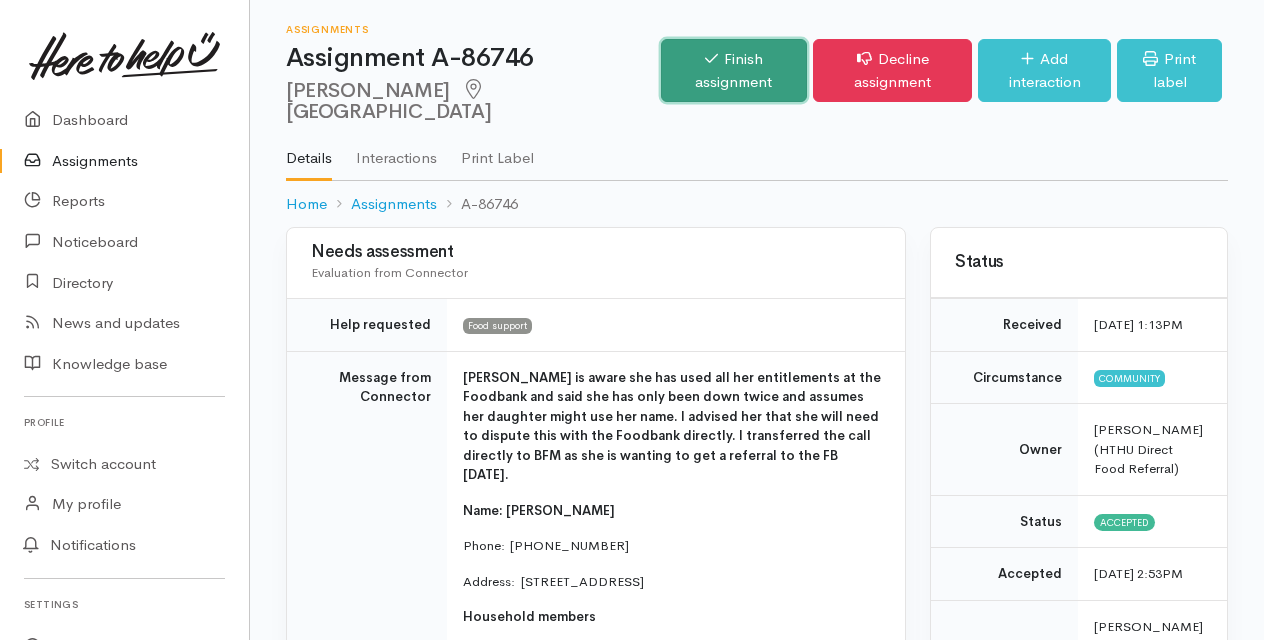 click on "Finish assignment" at bounding box center (734, 70) 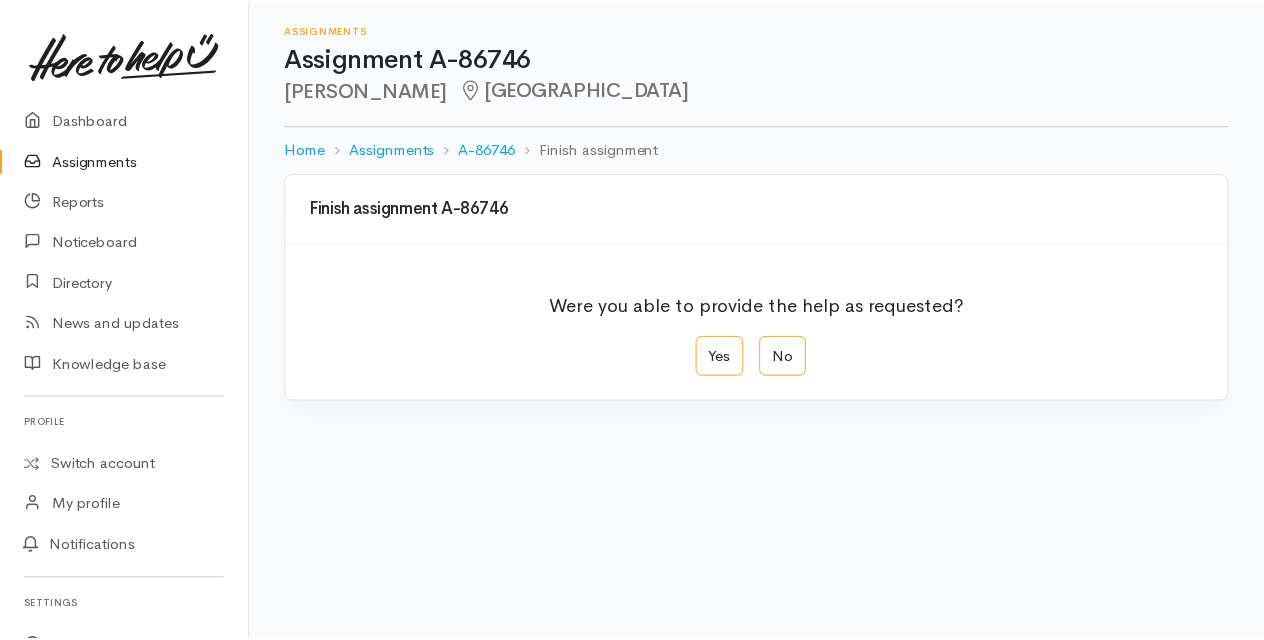 scroll, scrollTop: 0, scrollLeft: 0, axis: both 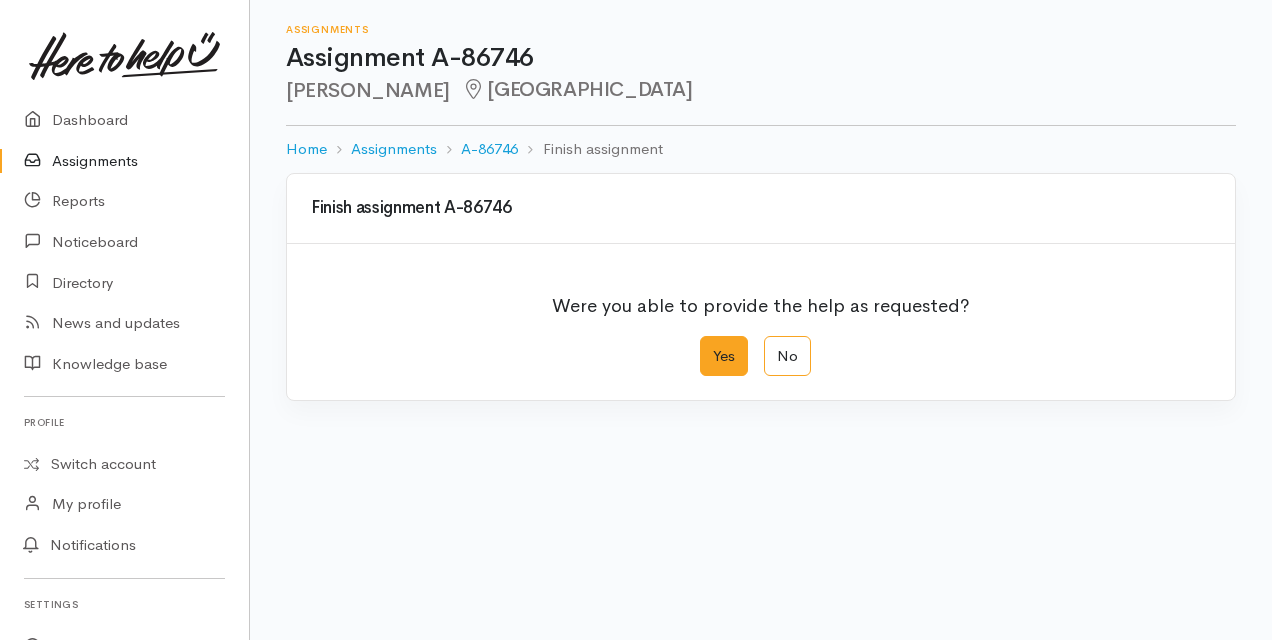 click on "Yes" at bounding box center [724, 356] 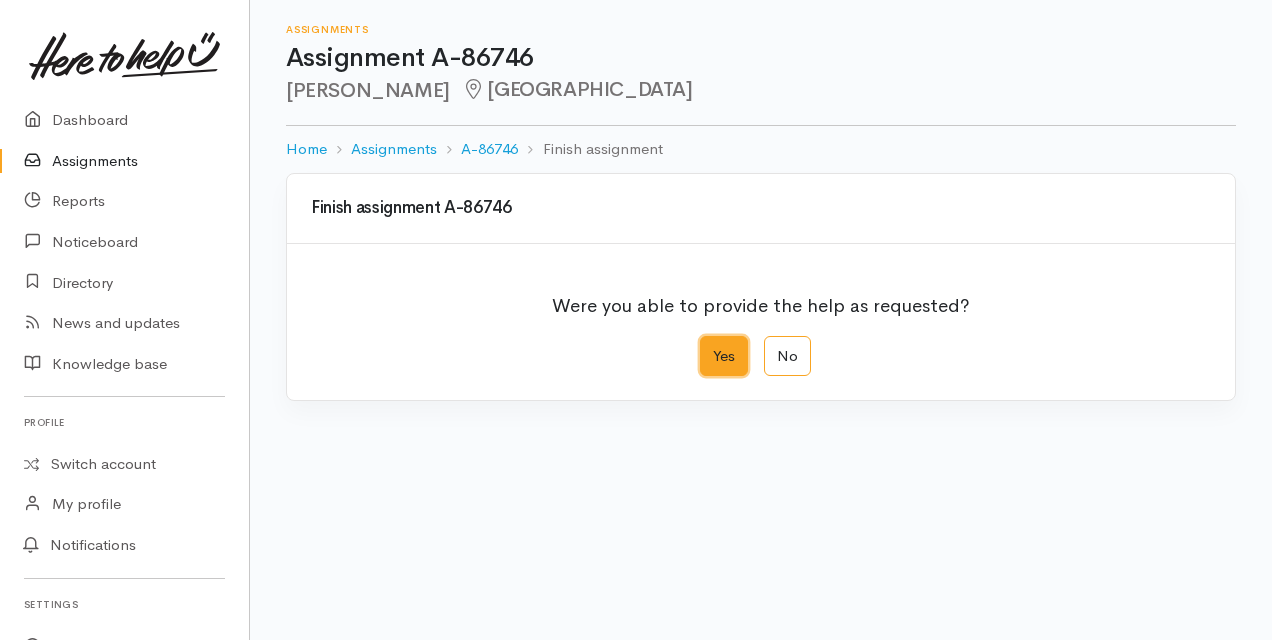click on "Yes" at bounding box center (706, 342) 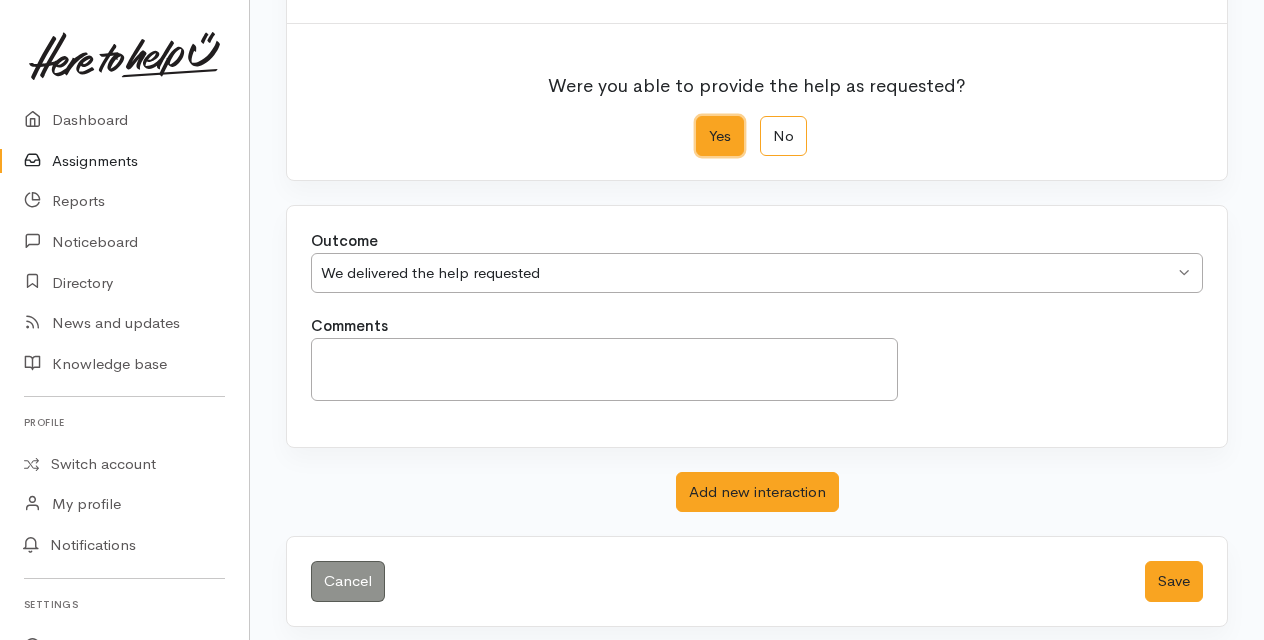 scroll, scrollTop: 224, scrollLeft: 0, axis: vertical 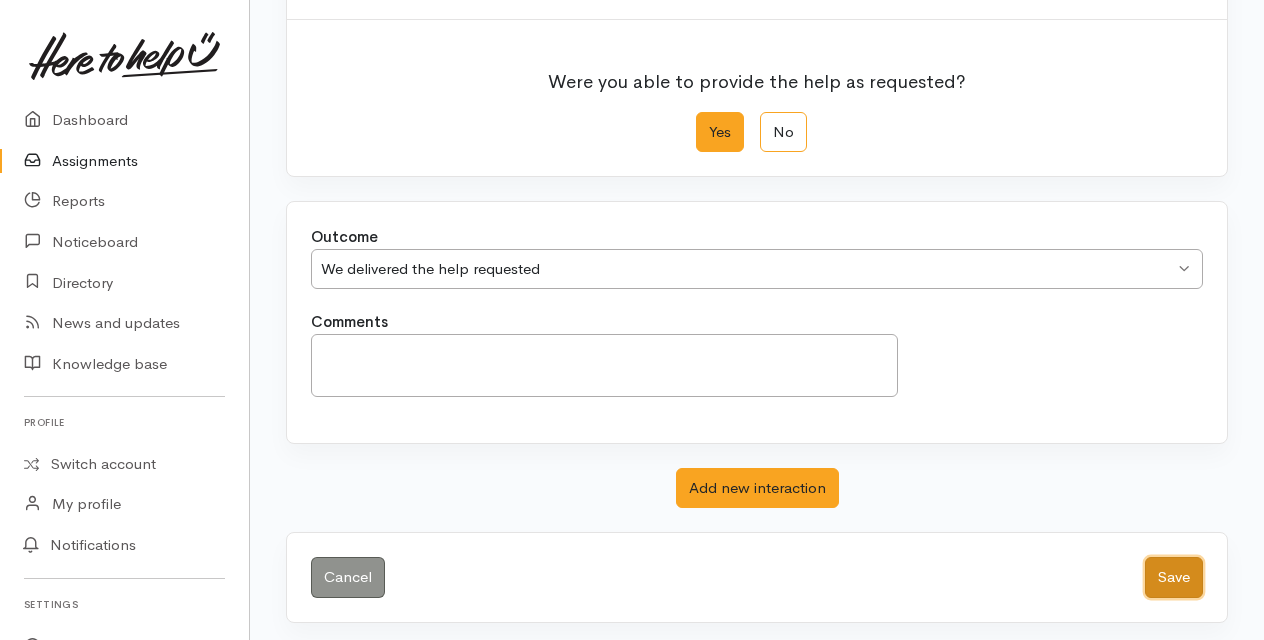 click on "Save" at bounding box center [1174, 577] 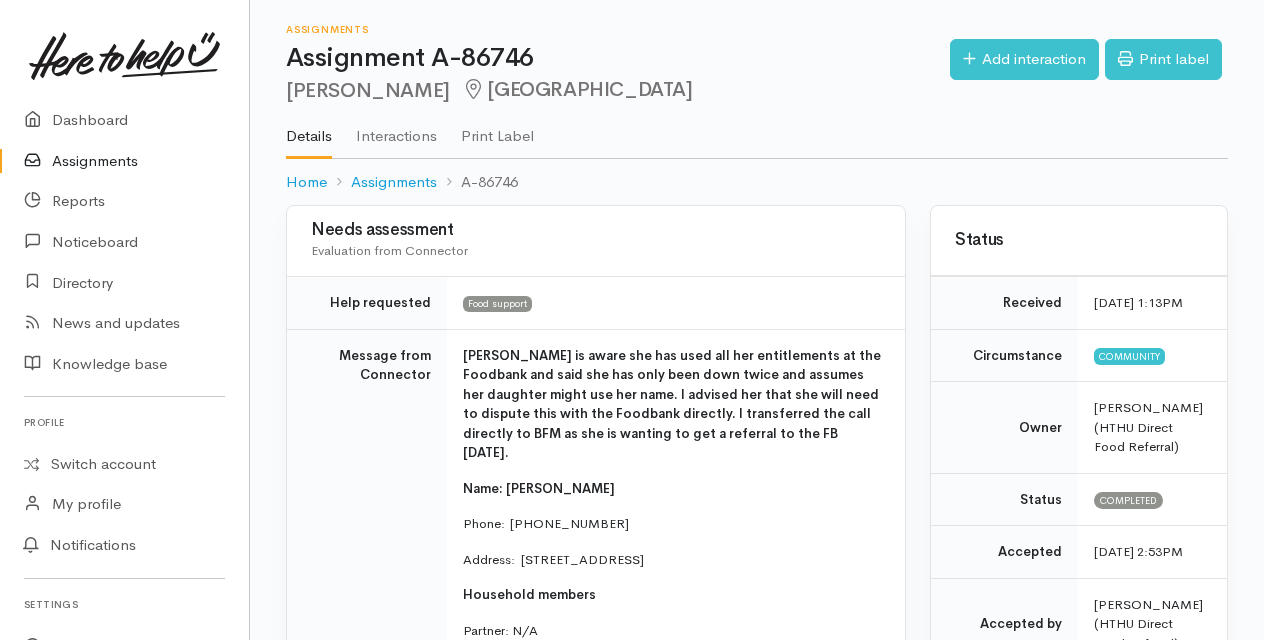 scroll, scrollTop: 0, scrollLeft: 0, axis: both 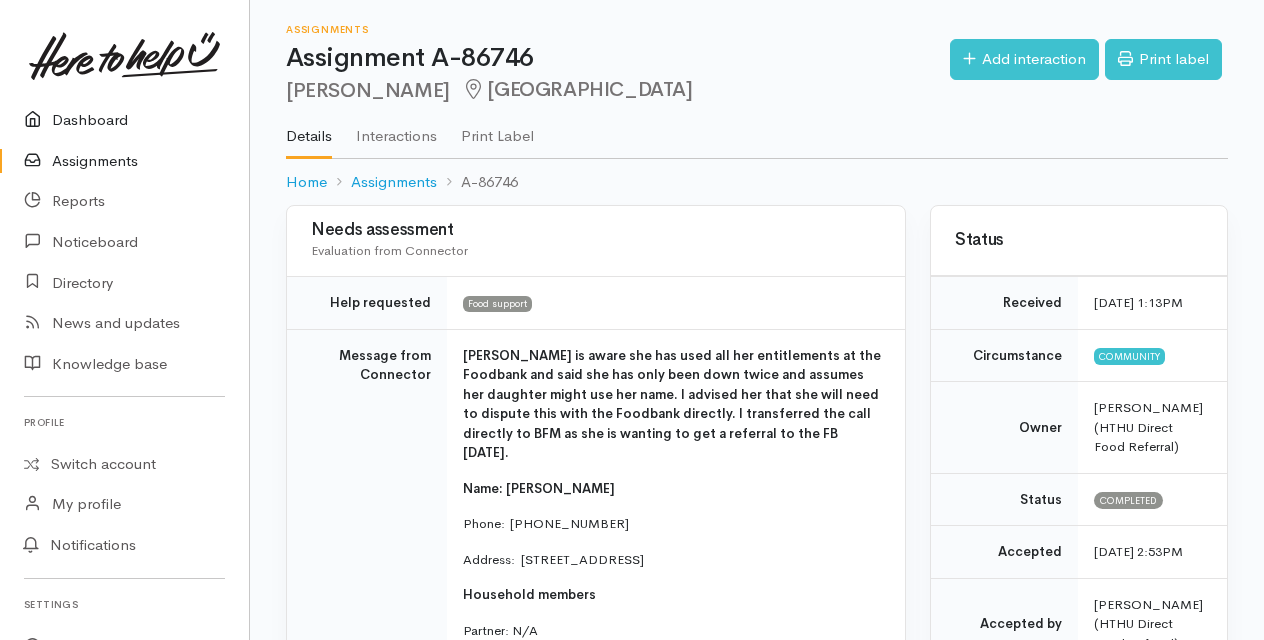 click on "Dashboard" at bounding box center [124, 120] 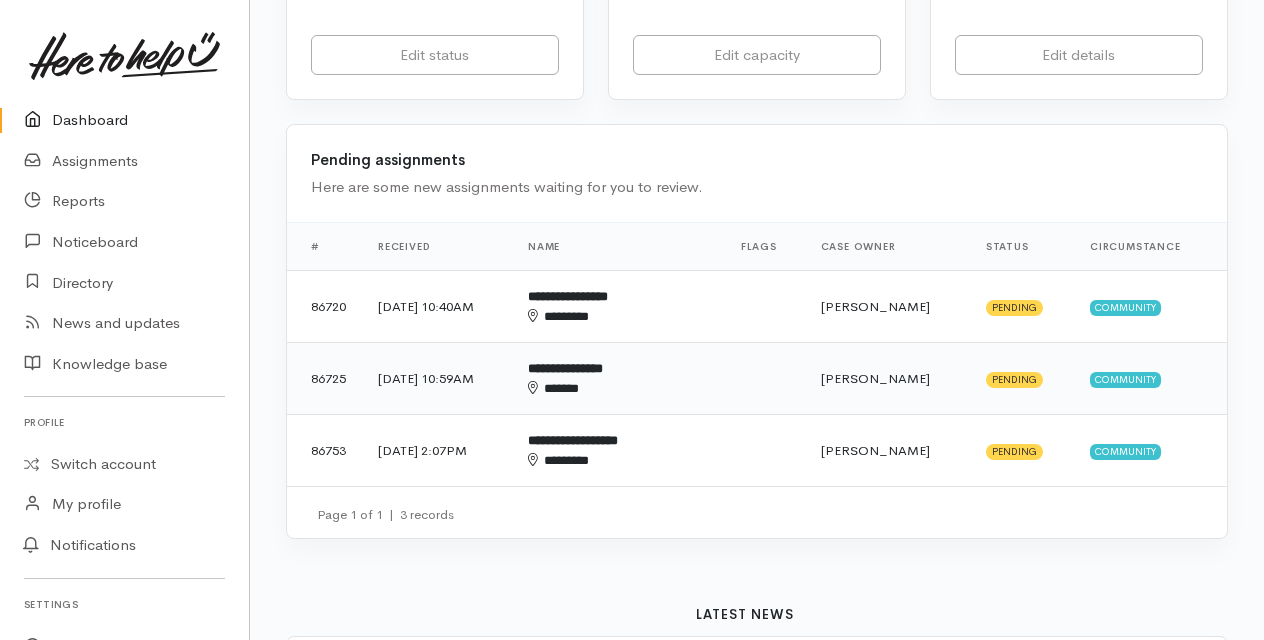 scroll, scrollTop: 300, scrollLeft: 0, axis: vertical 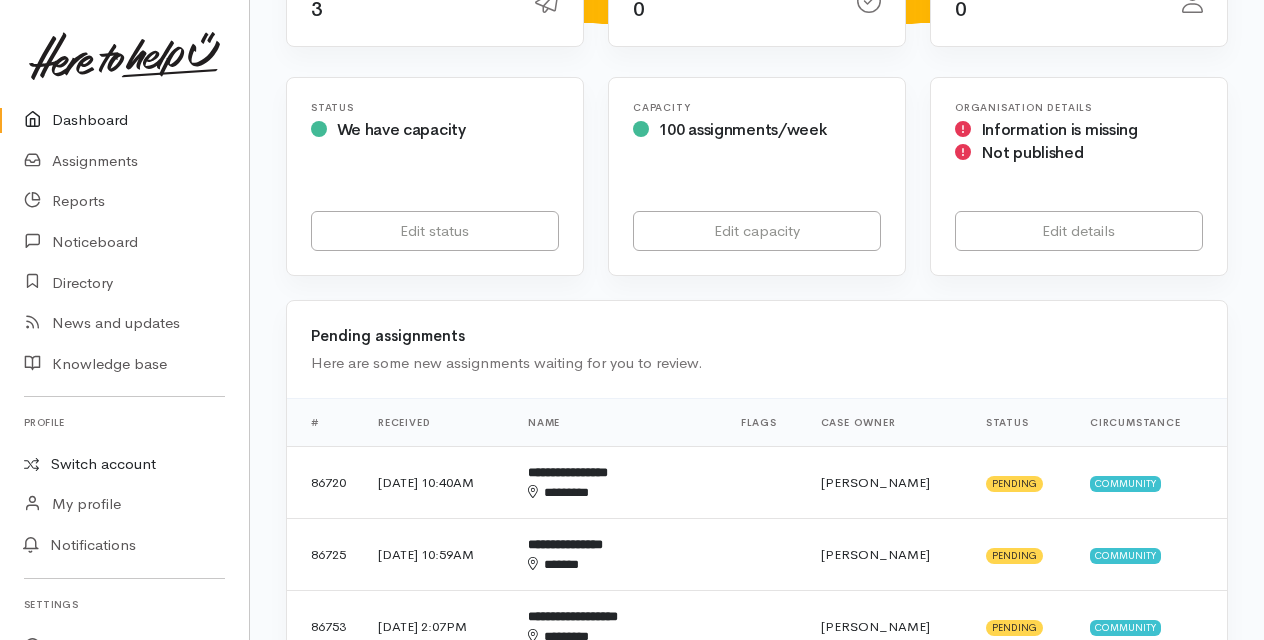 click on "Switch account" at bounding box center [124, 464] 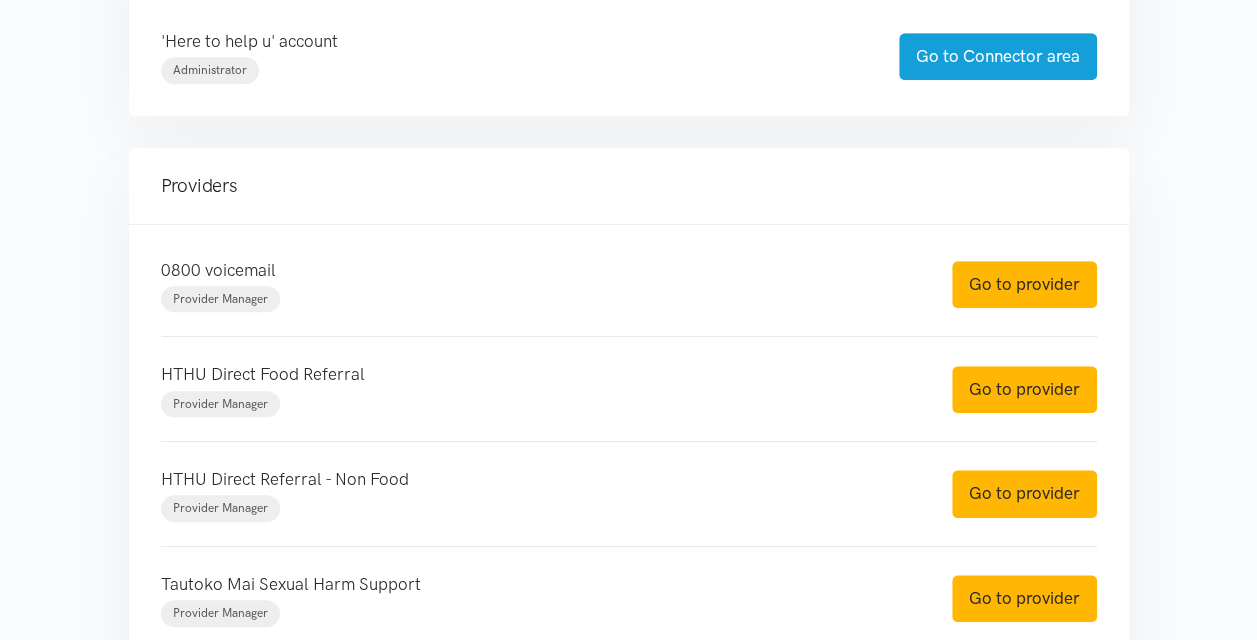 scroll, scrollTop: 600, scrollLeft: 0, axis: vertical 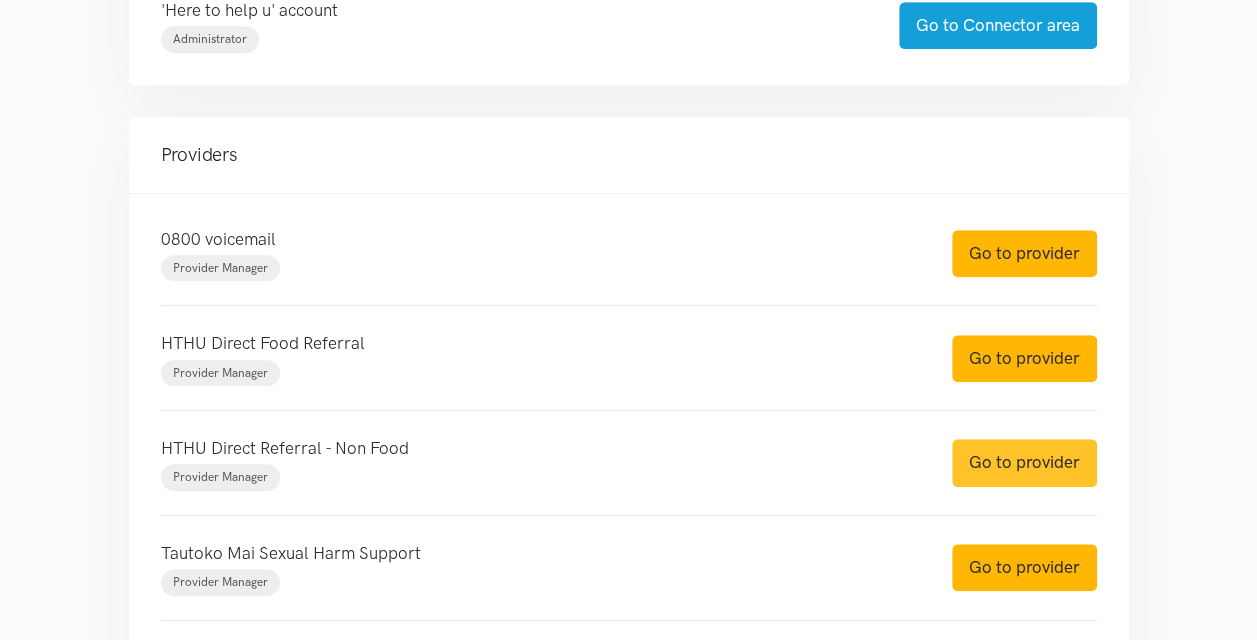 click on "Go to provider" at bounding box center (1024, 462) 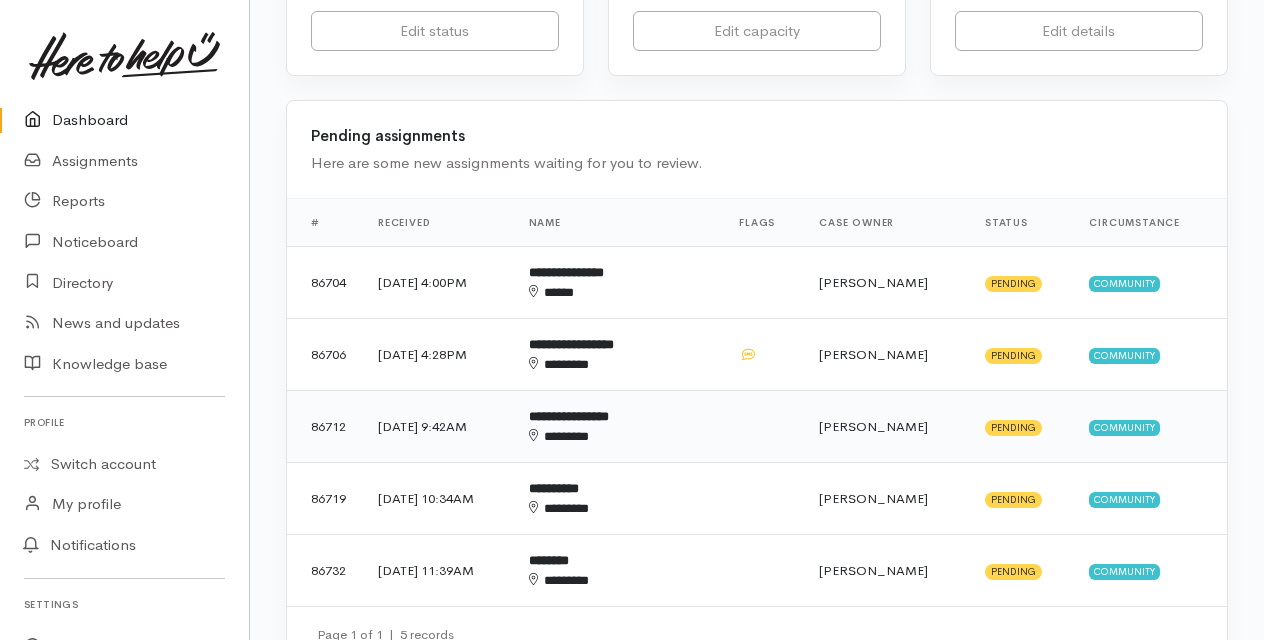 scroll, scrollTop: 600, scrollLeft: 0, axis: vertical 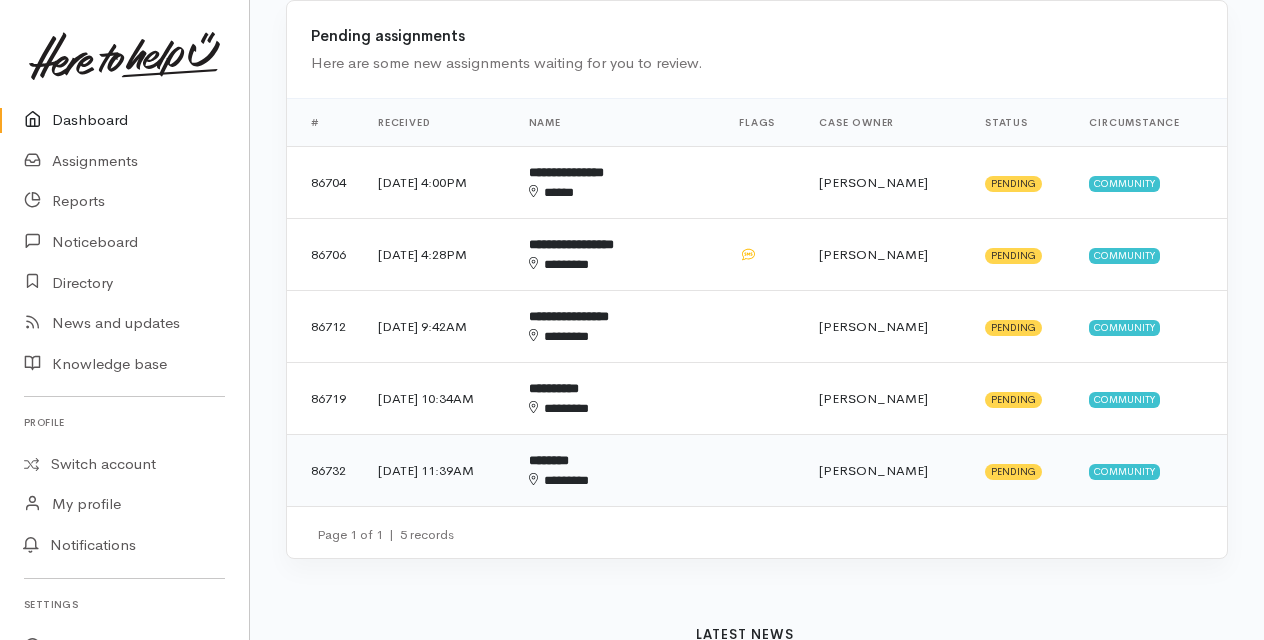 click on "********" at bounding box center (549, 460) 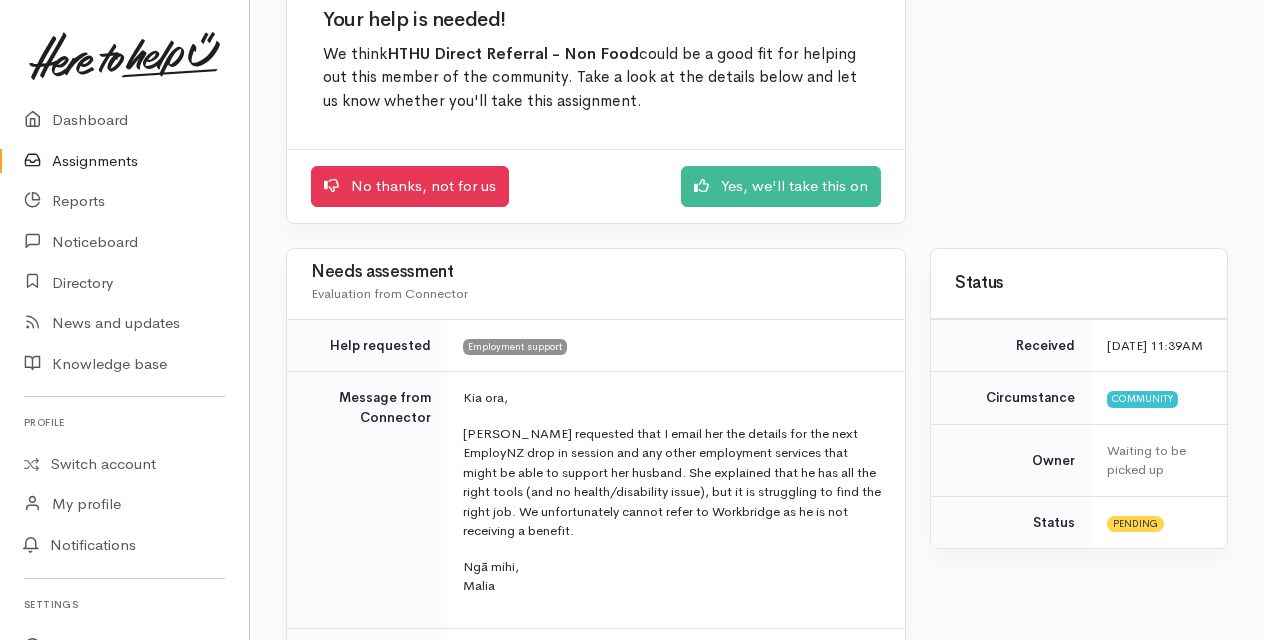 scroll, scrollTop: 300, scrollLeft: 0, axis: vertical 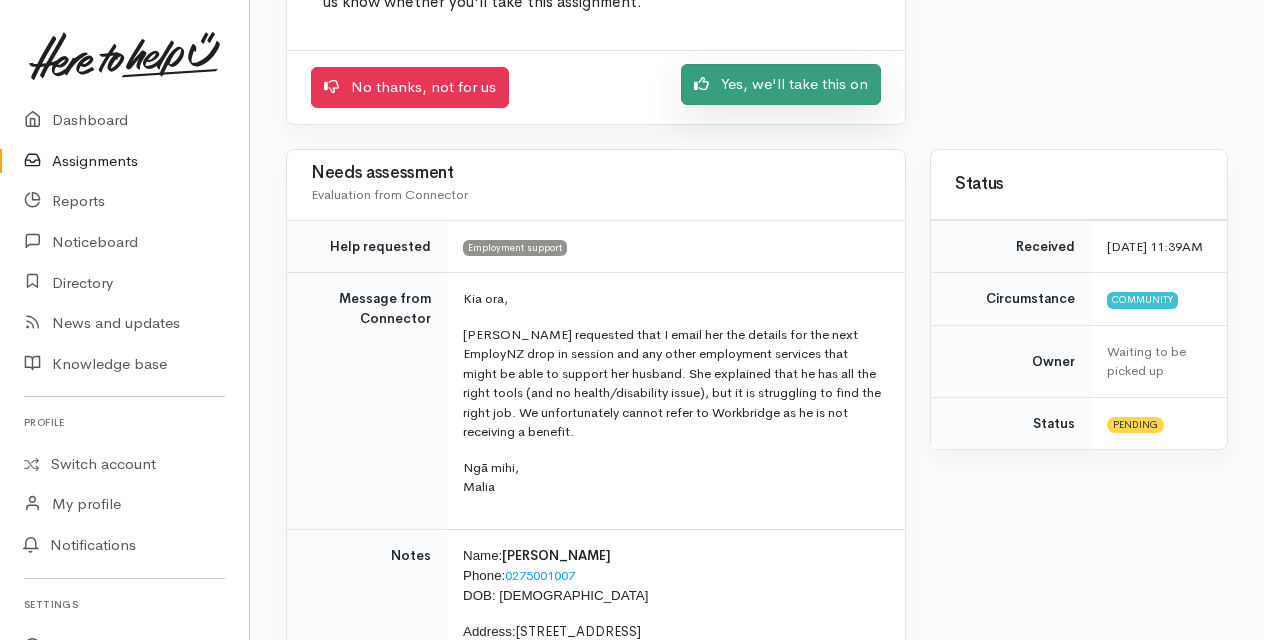 click on "Yes, we'll take this on" at bounding box center (781, 84) 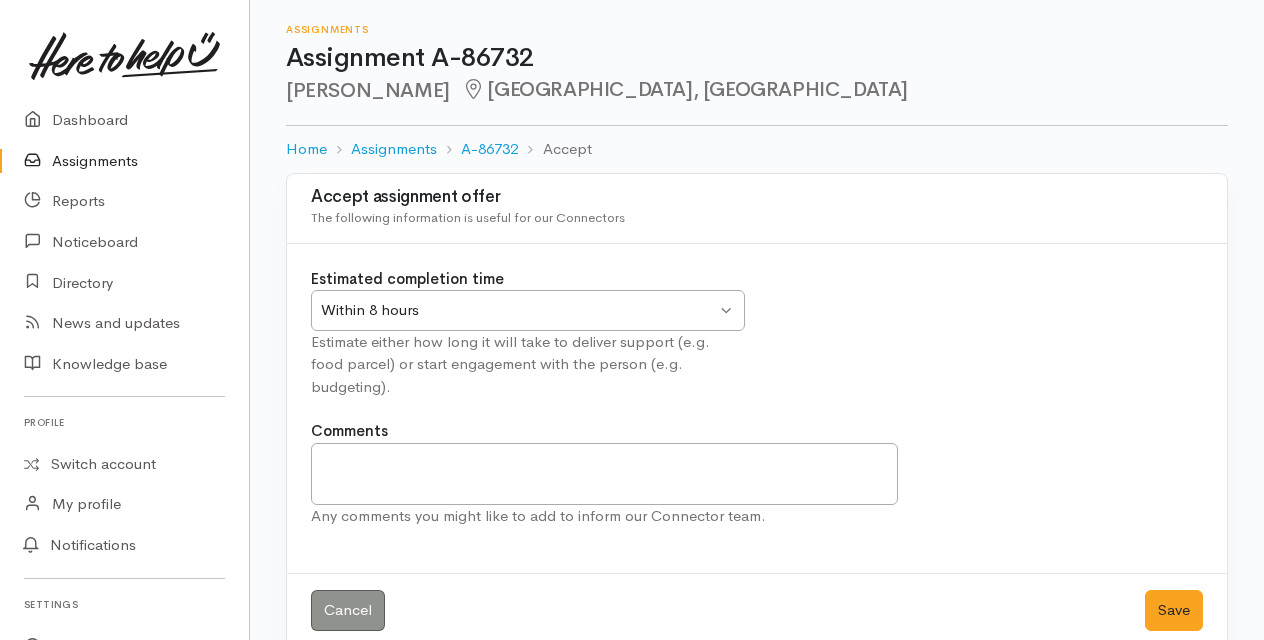scroll, scrollTop: 0, scrollLeft: 0, axis: both 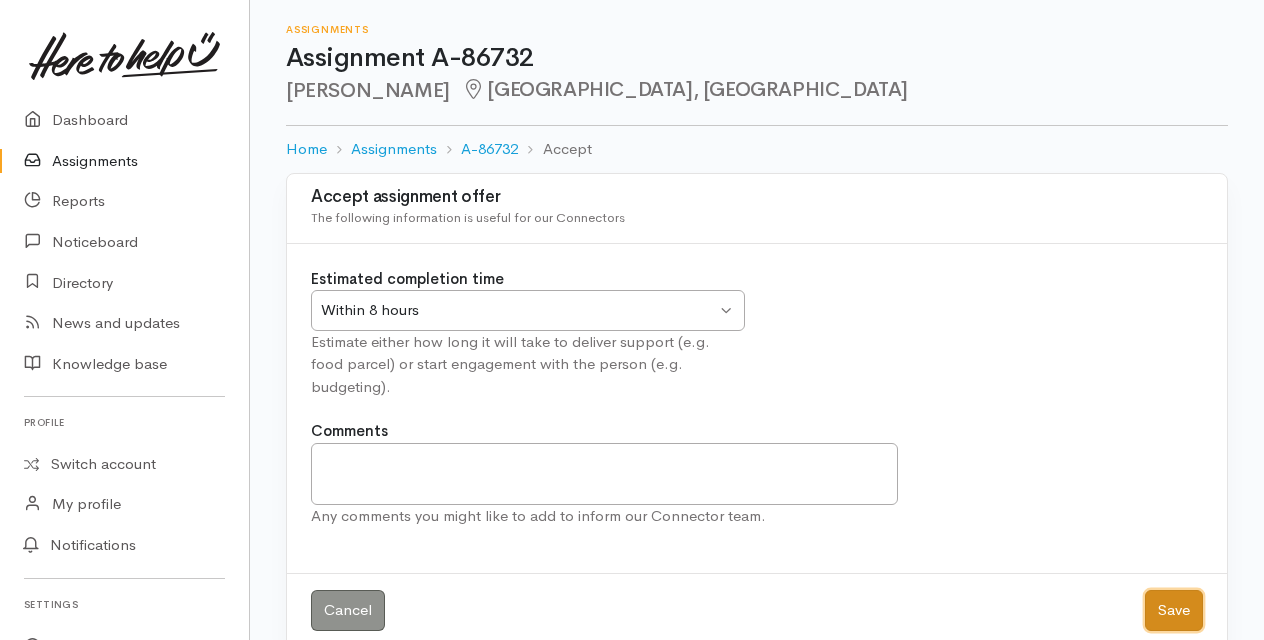 click on "Save" at bounding box center [1174, 610] 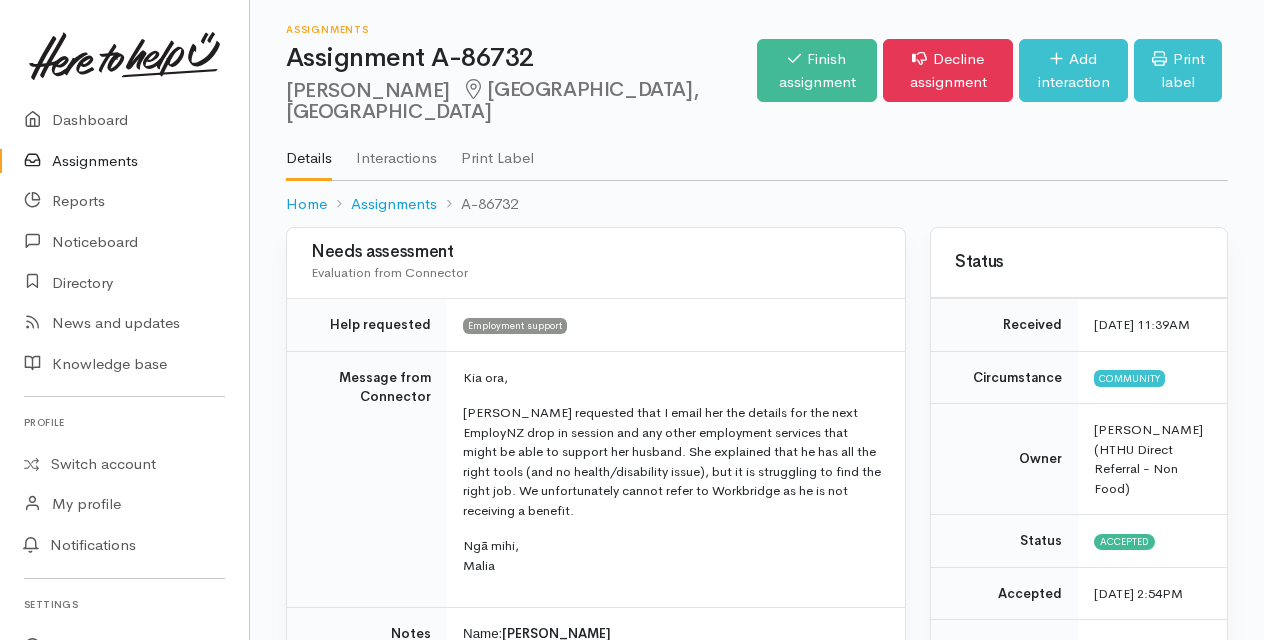 scroll, scrollTop: 0, scrollLeft: 0, axis: both 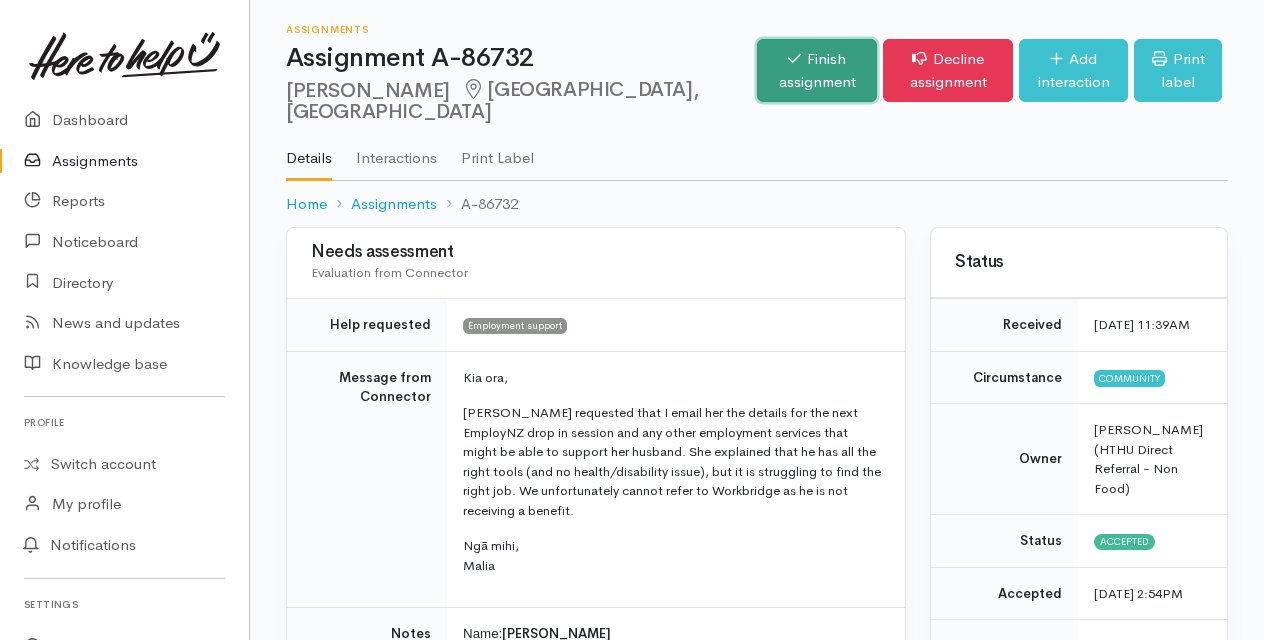 click on "Finish assignment" at bounding box center [817, 70] 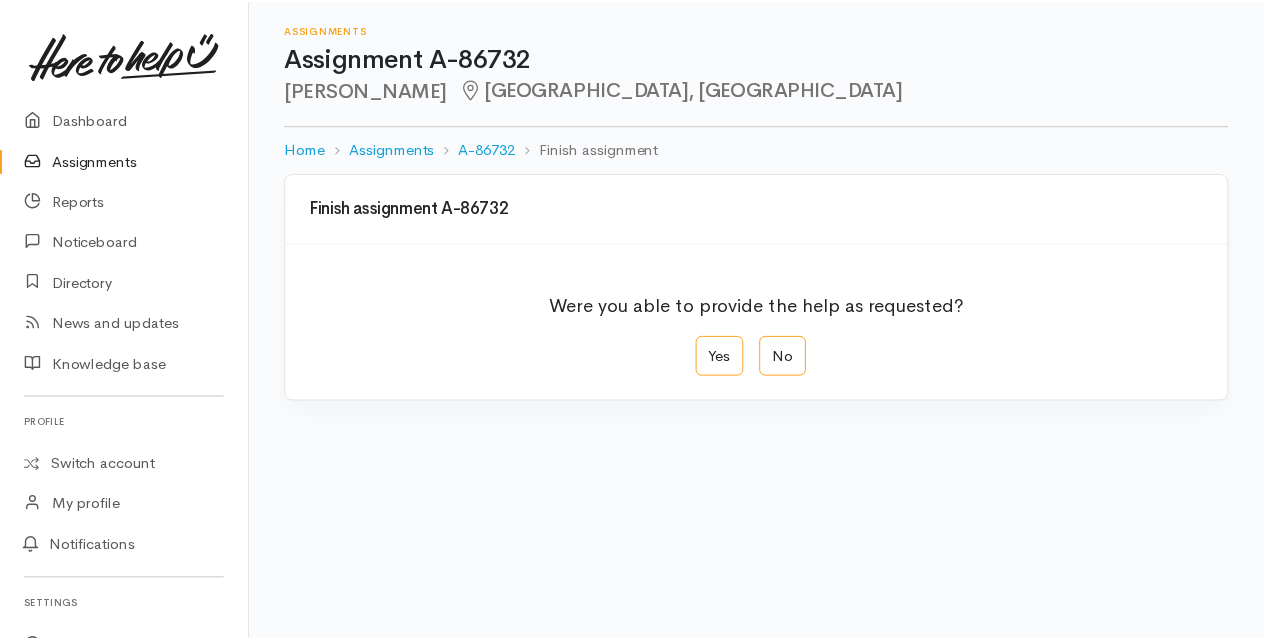 scroll, scrollTop: 0, scrollLeft: 0, axis: both 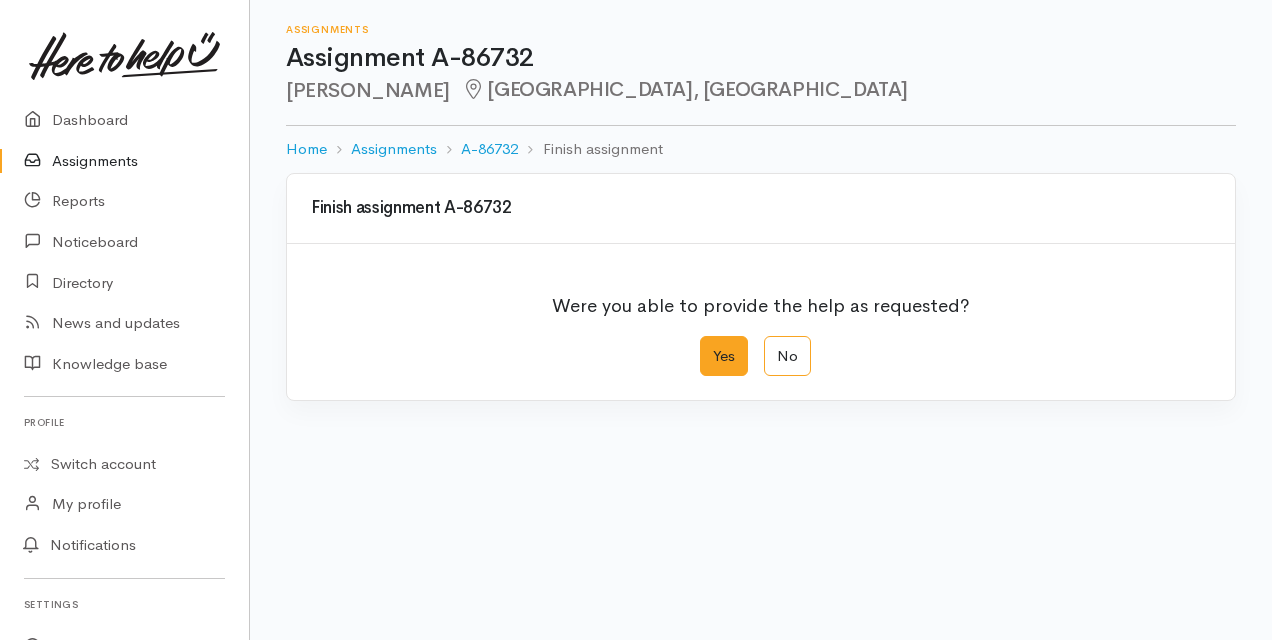click on "Yes" at bounding box center [724, 356] 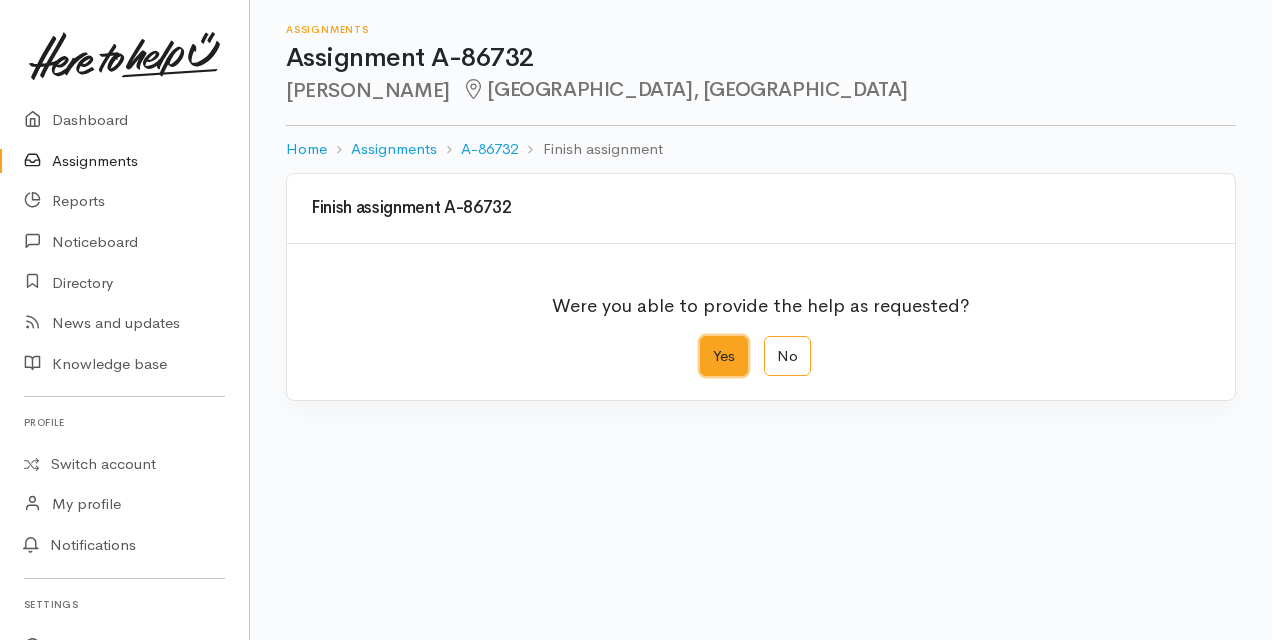 click on "Yes" at bounding box center (706, 342) 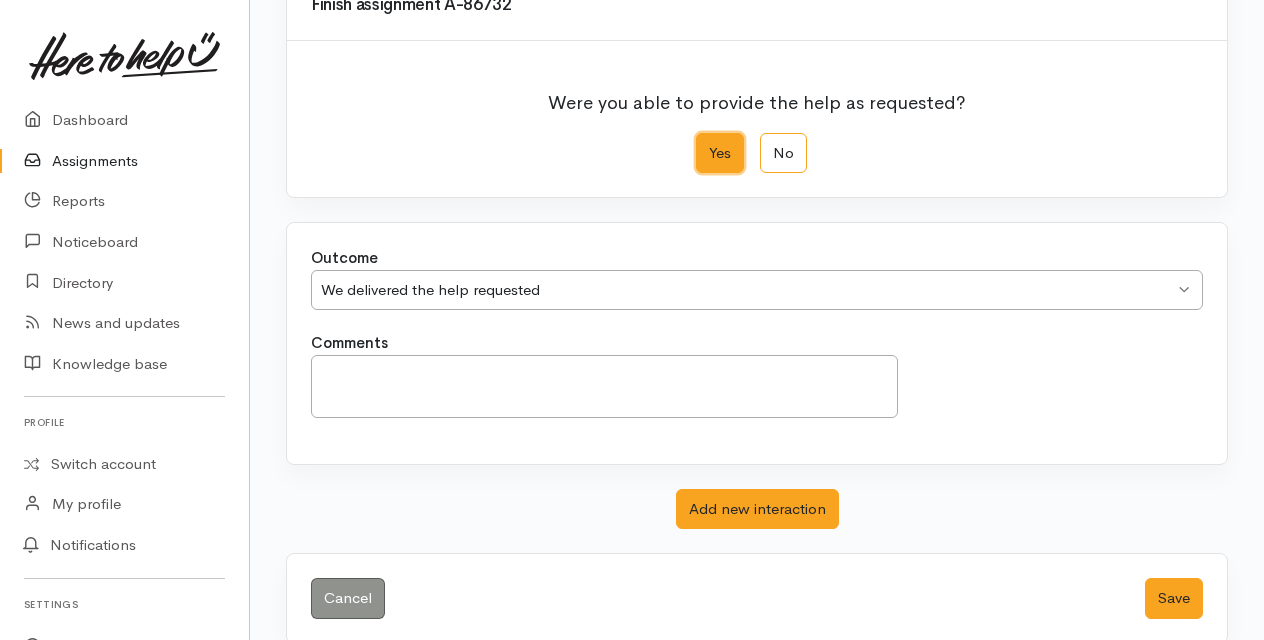 scroll, scrollTop: 224, scrollLeft: 0, axis: vertical 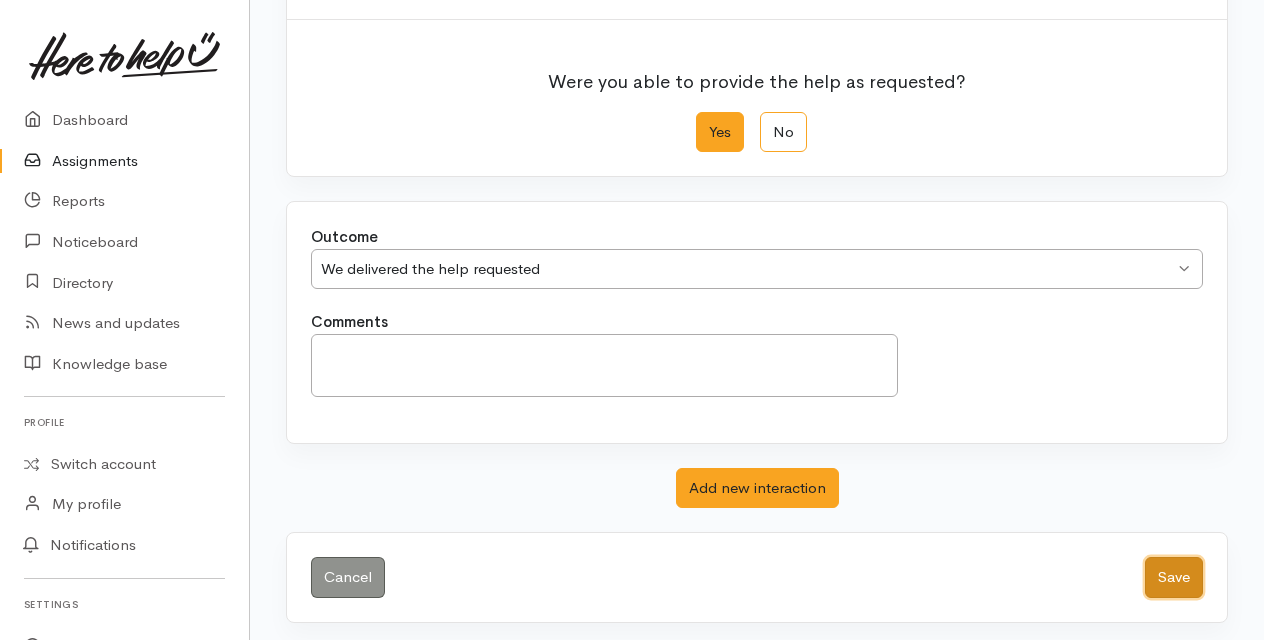 click on "Save" at bounding box center [1174, 577] 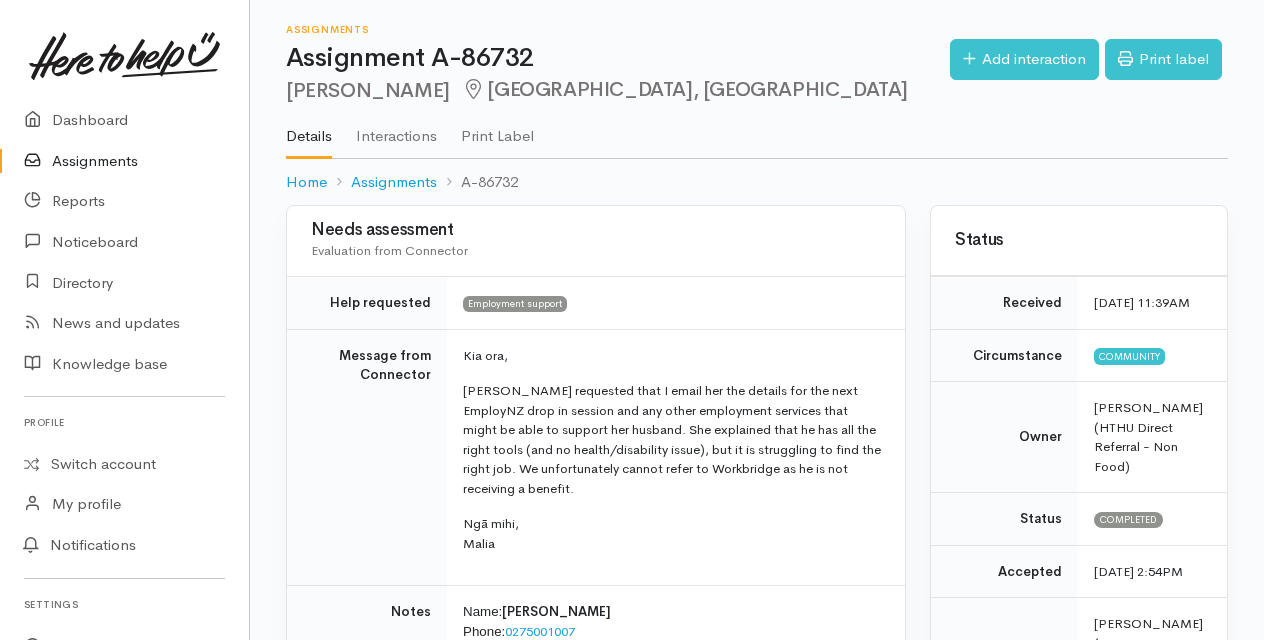 scroll, scrollTop: 0, scrollLeft: 0, axis: both 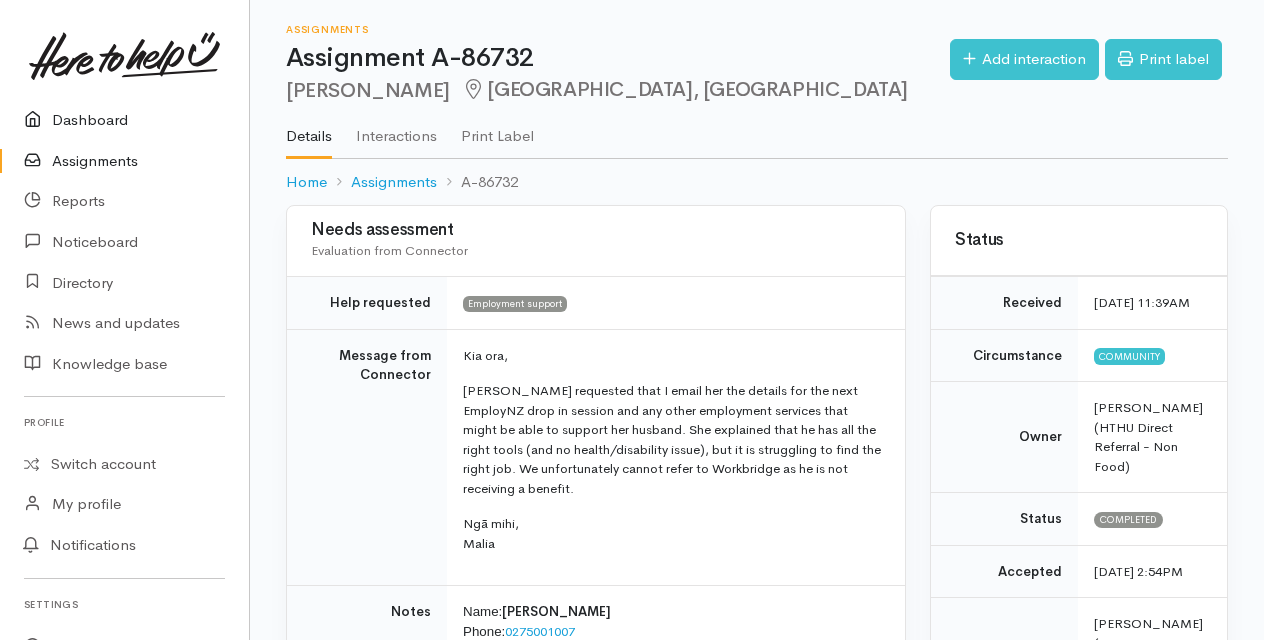 click on "Dashboard" at bounding box center (124, 120) 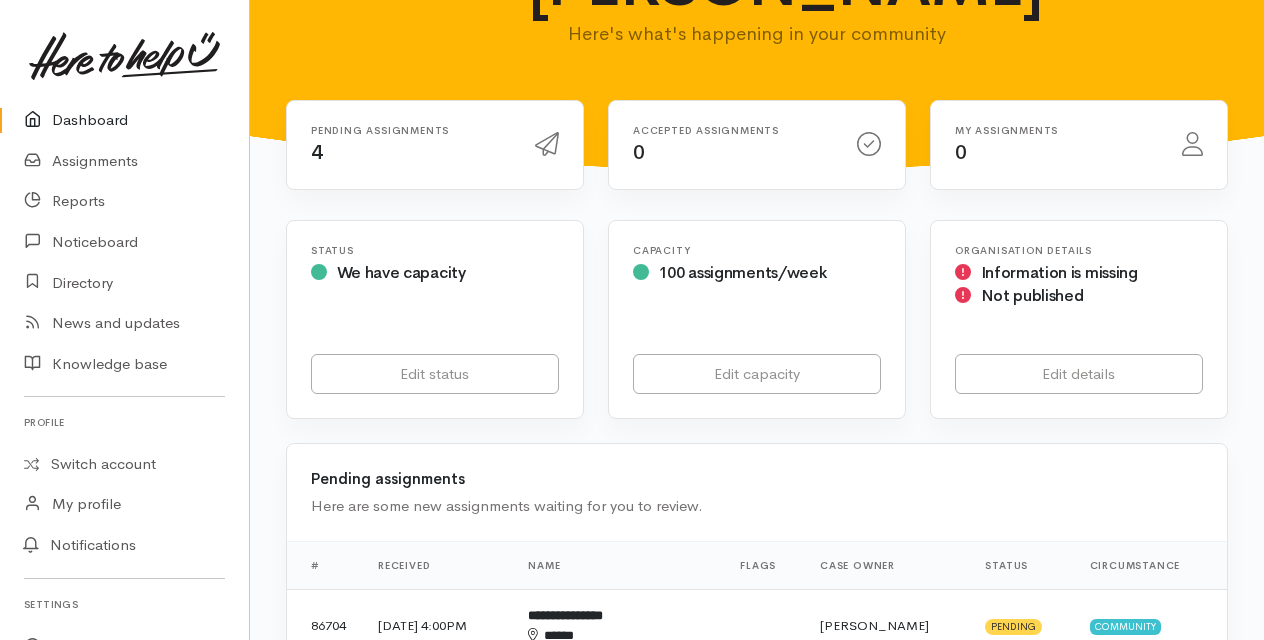 scroll, scrollTop: 0, scrollLeft: 0, axis: both 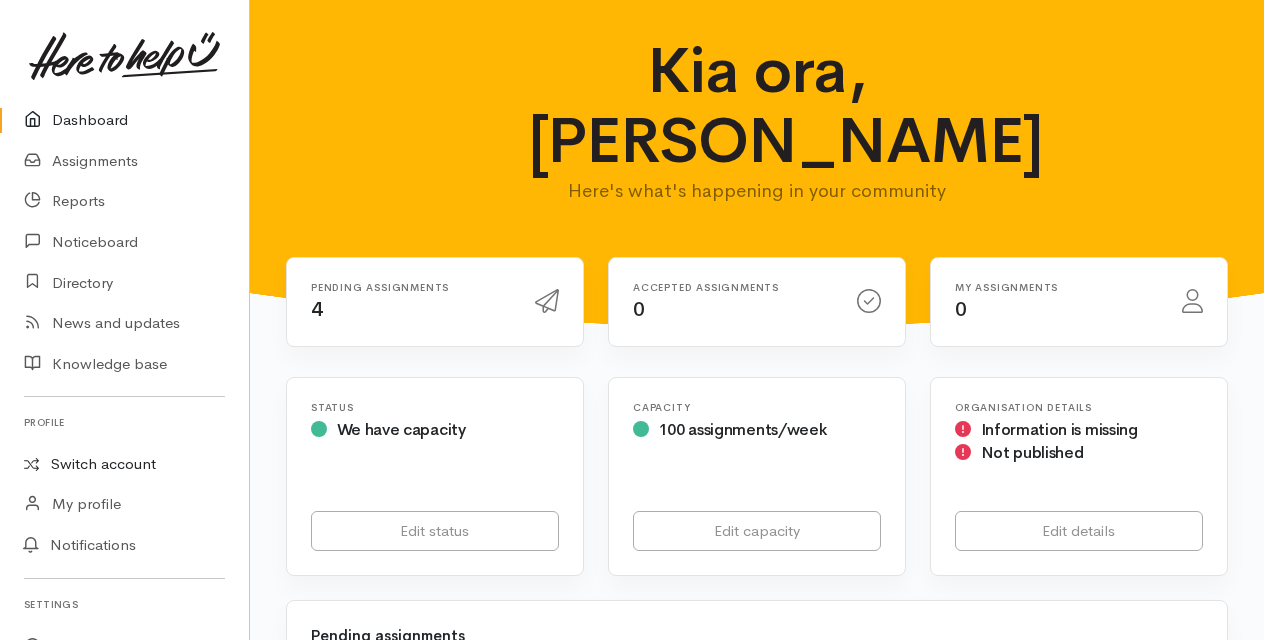 click on "Switch account" at bounding box center [124, 464] 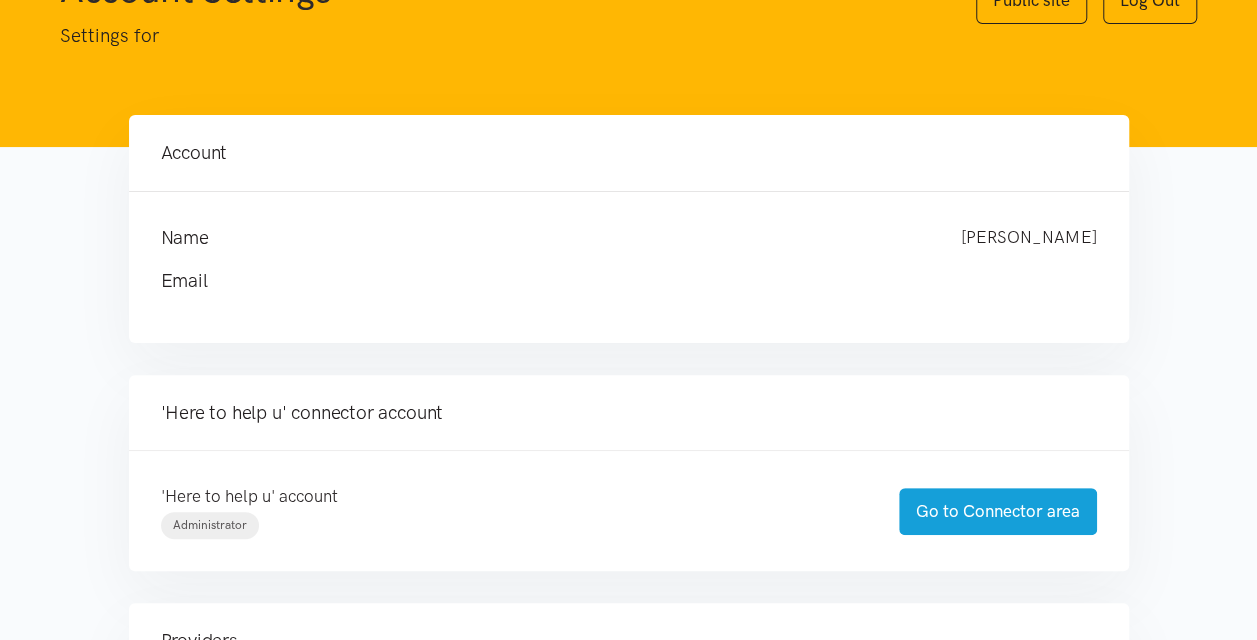 scroll, scrollTop: 200, scrollLeft: 0, axis: vertical 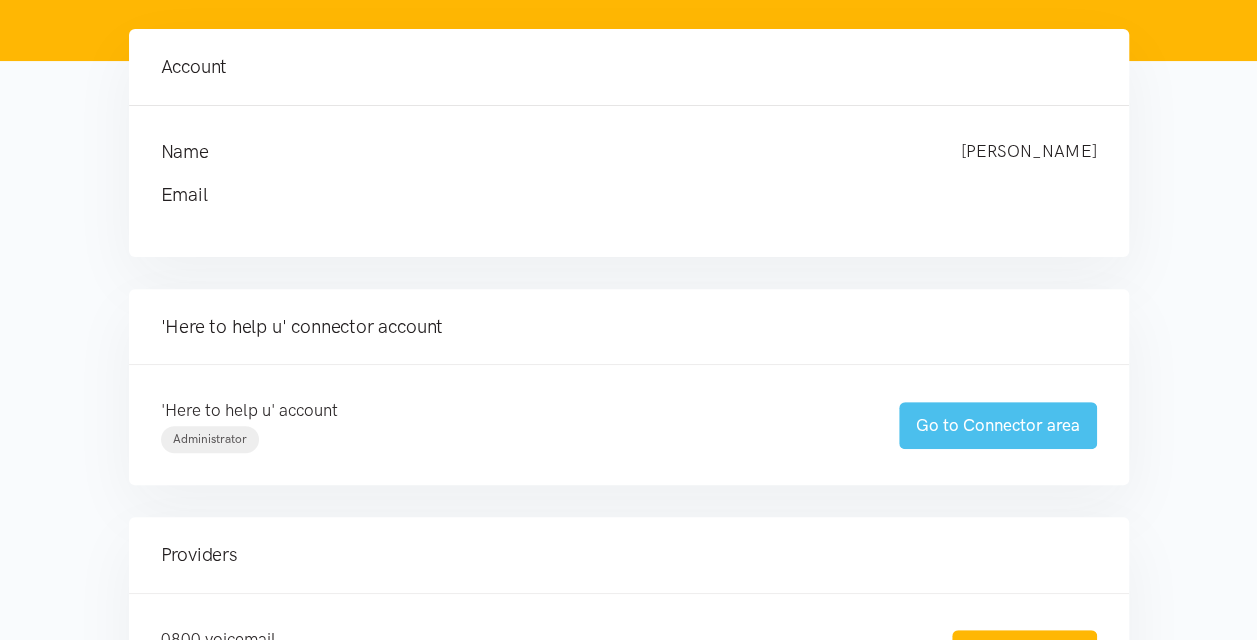 click on "Go to Connector area" at bounding box center (998, 425) 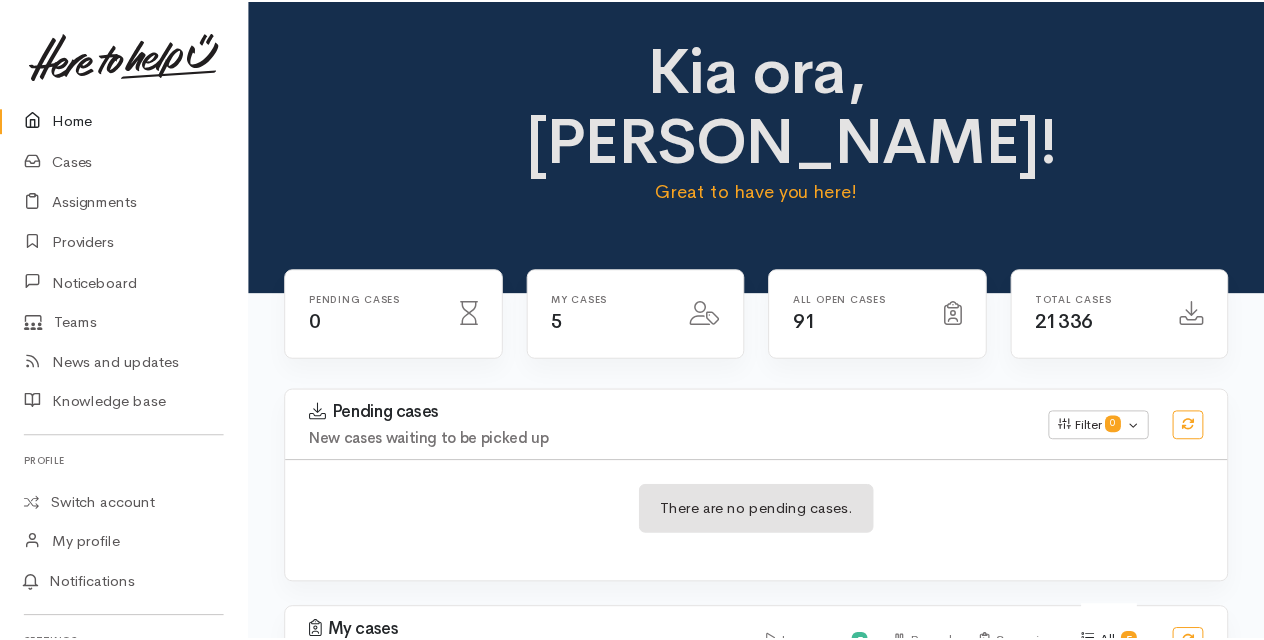 scroll, scrollTop: 0, scrollLeft: 0, axis: both 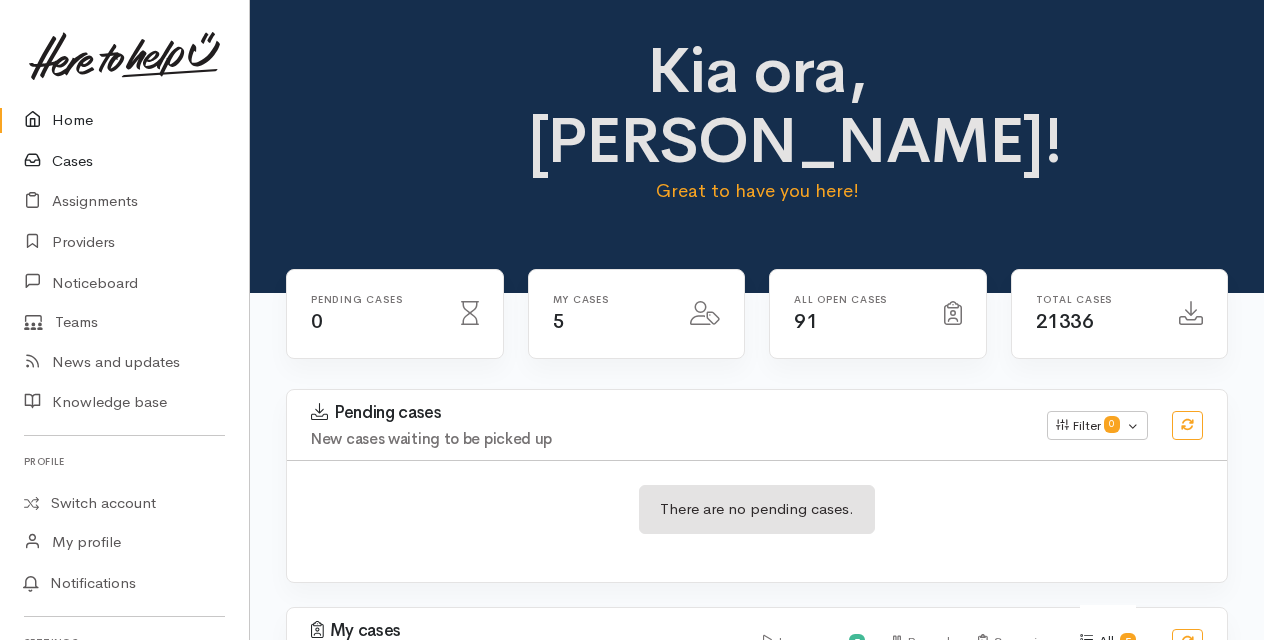click on "Cases" at bounding box center (124, 161) 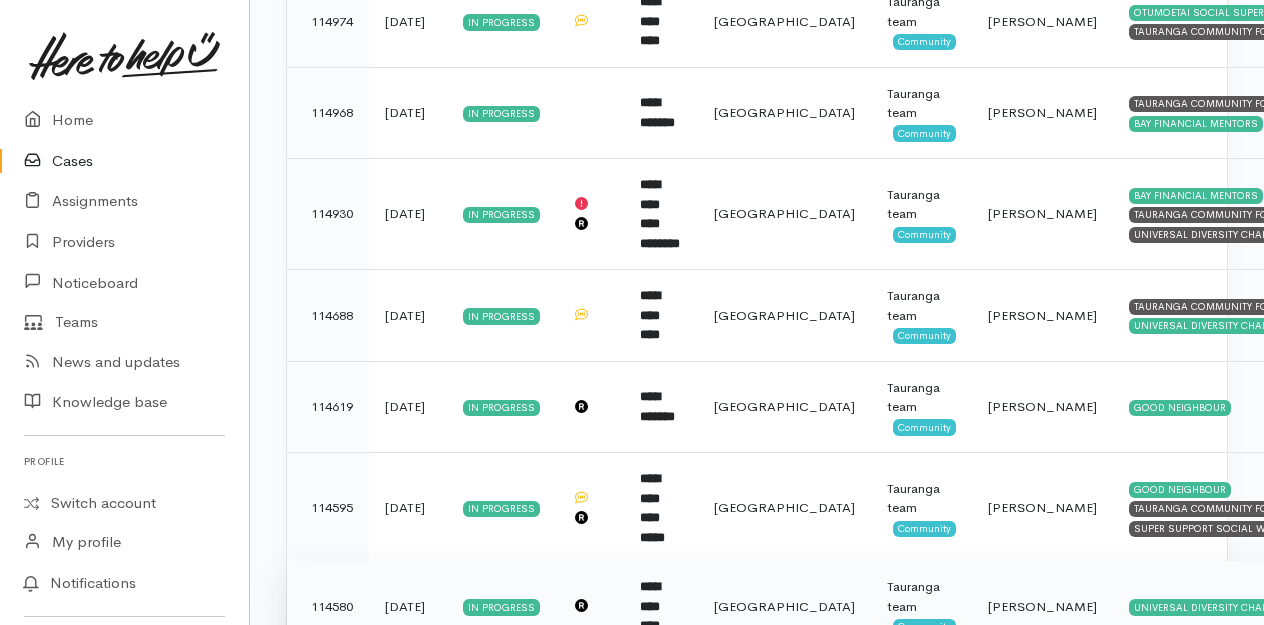 scroll, scrollTop: 3841, scrollLeft: 0, axis: vertical 